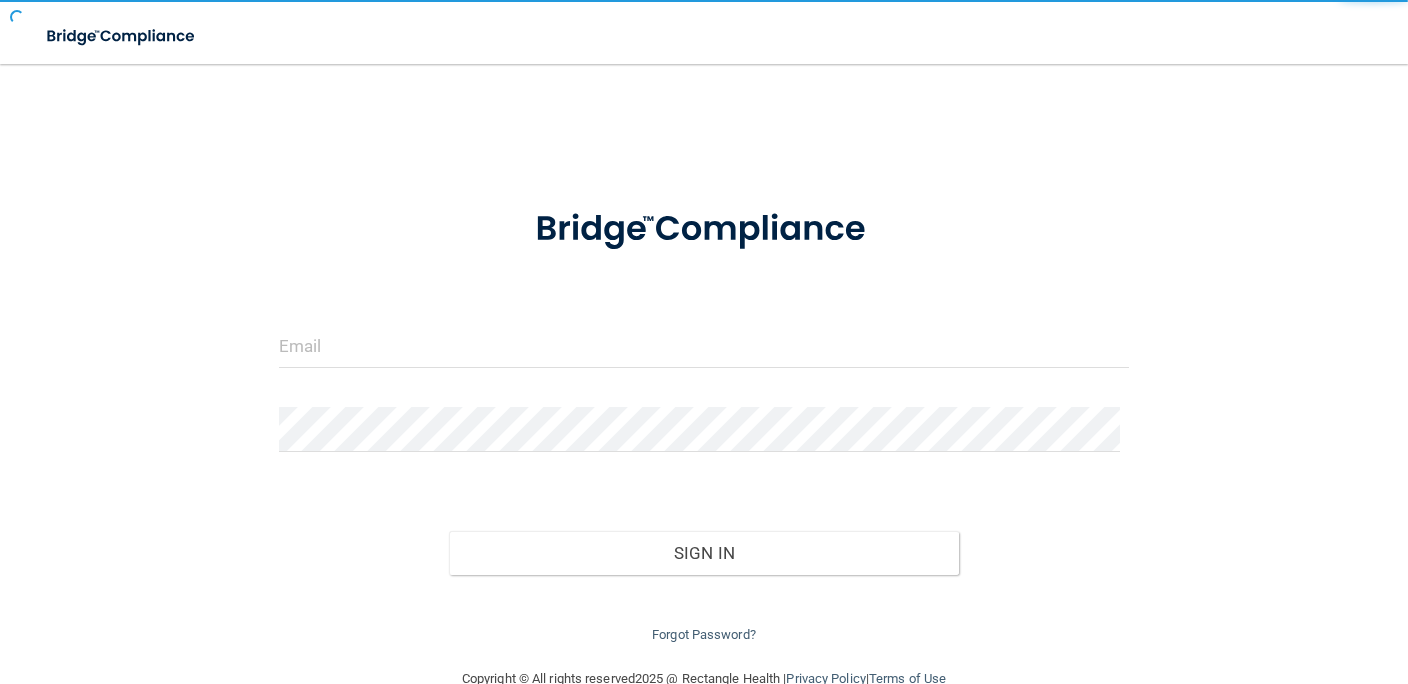 scroll, scrollTop: 0, scrollLeft: 0, axis: both 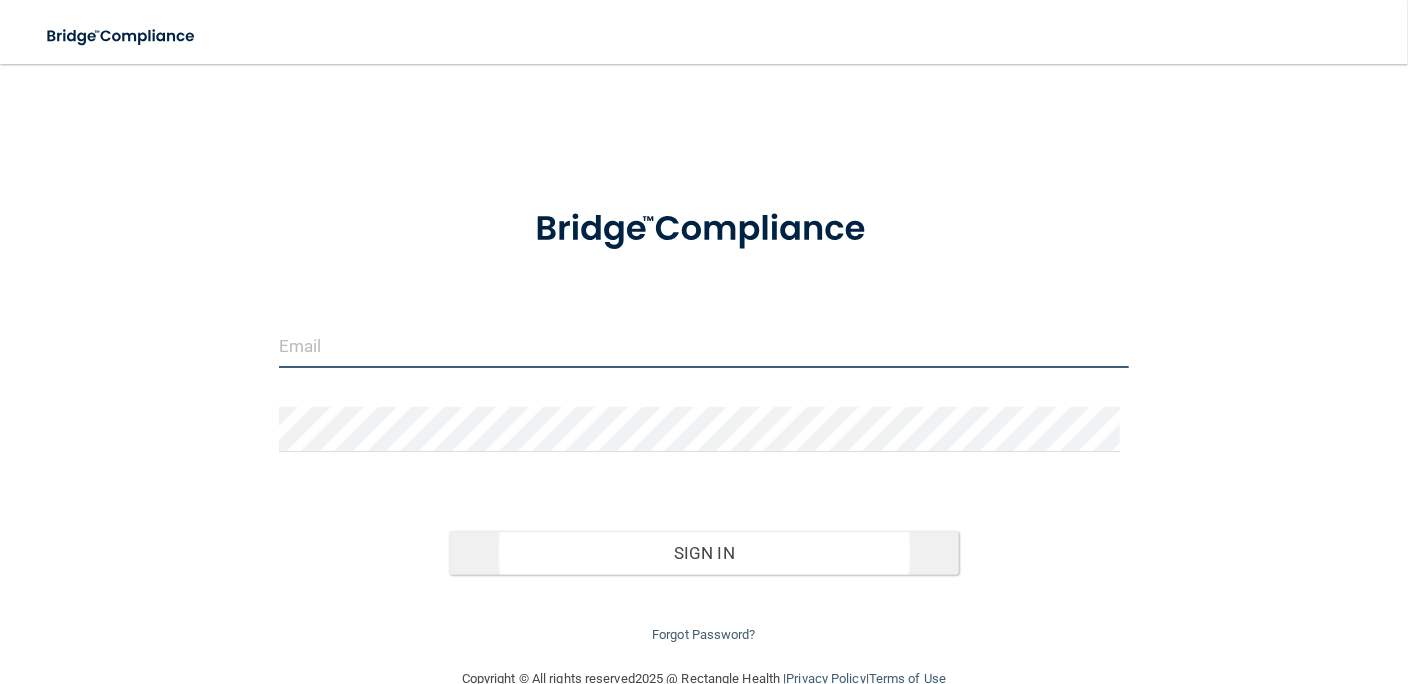 type on "[EMAIL]" 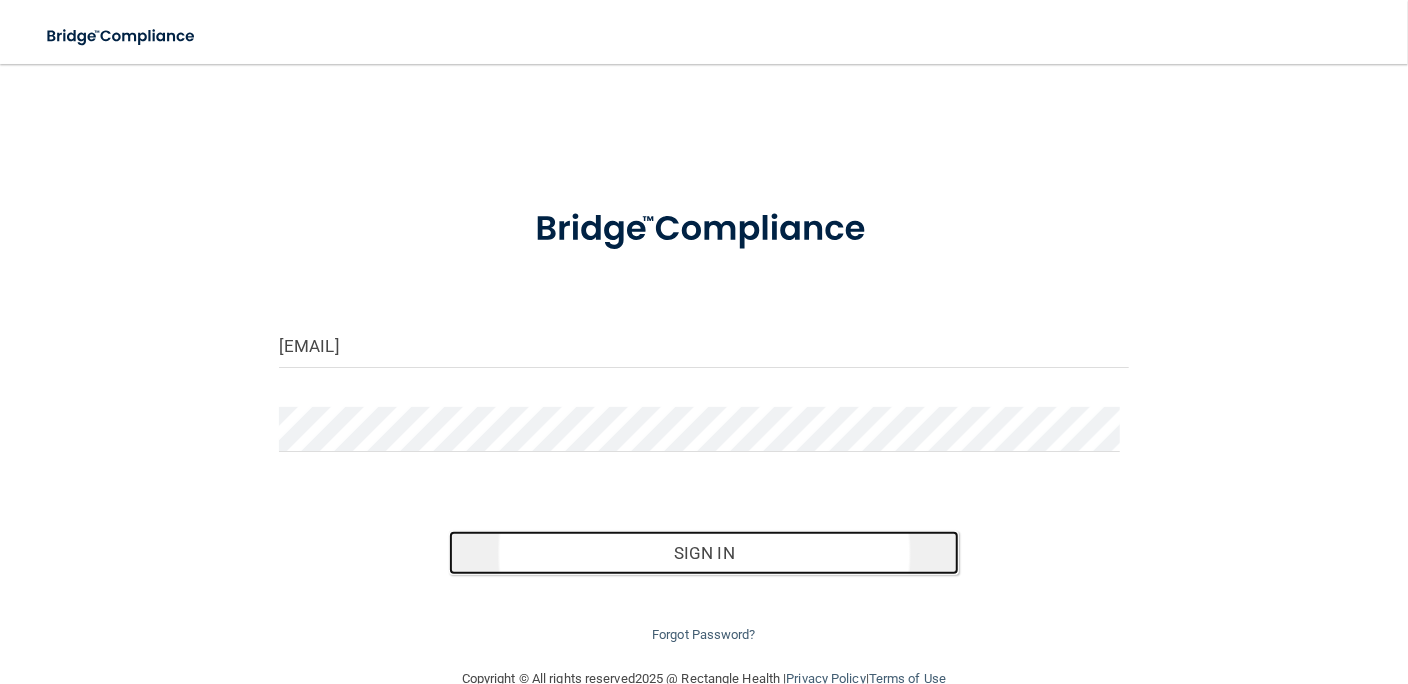 click on "Sign In" at bounding box center [704, 553] 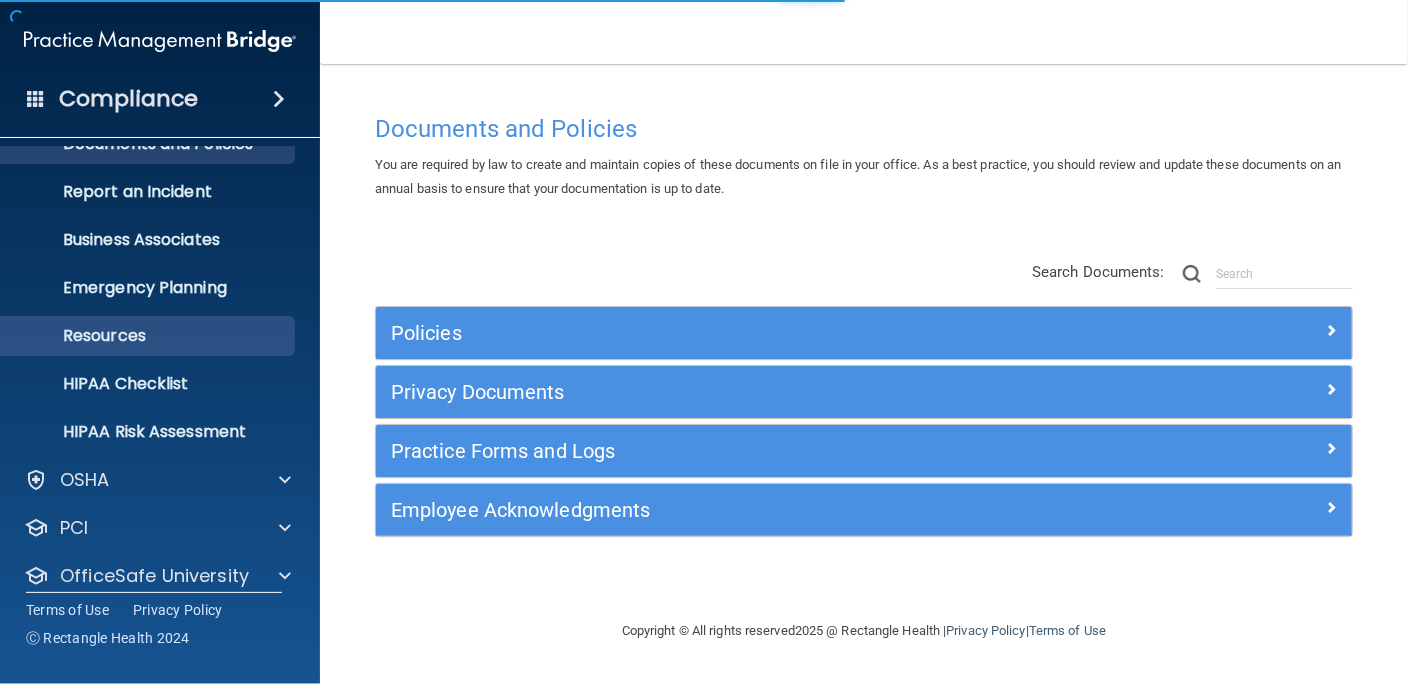 scroll, scrollTop: 145, scrollLeft: 0, axis: vertical 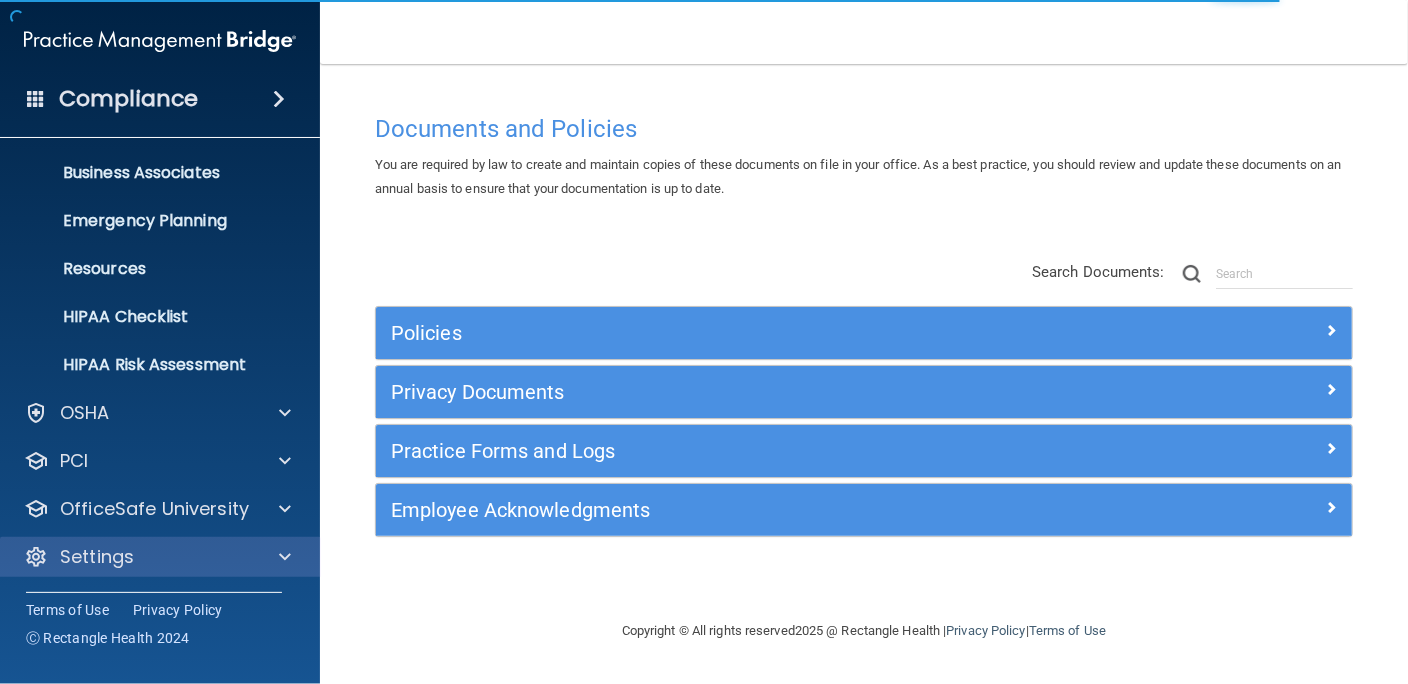 click on "Settings" at bounding box center (160, 557) 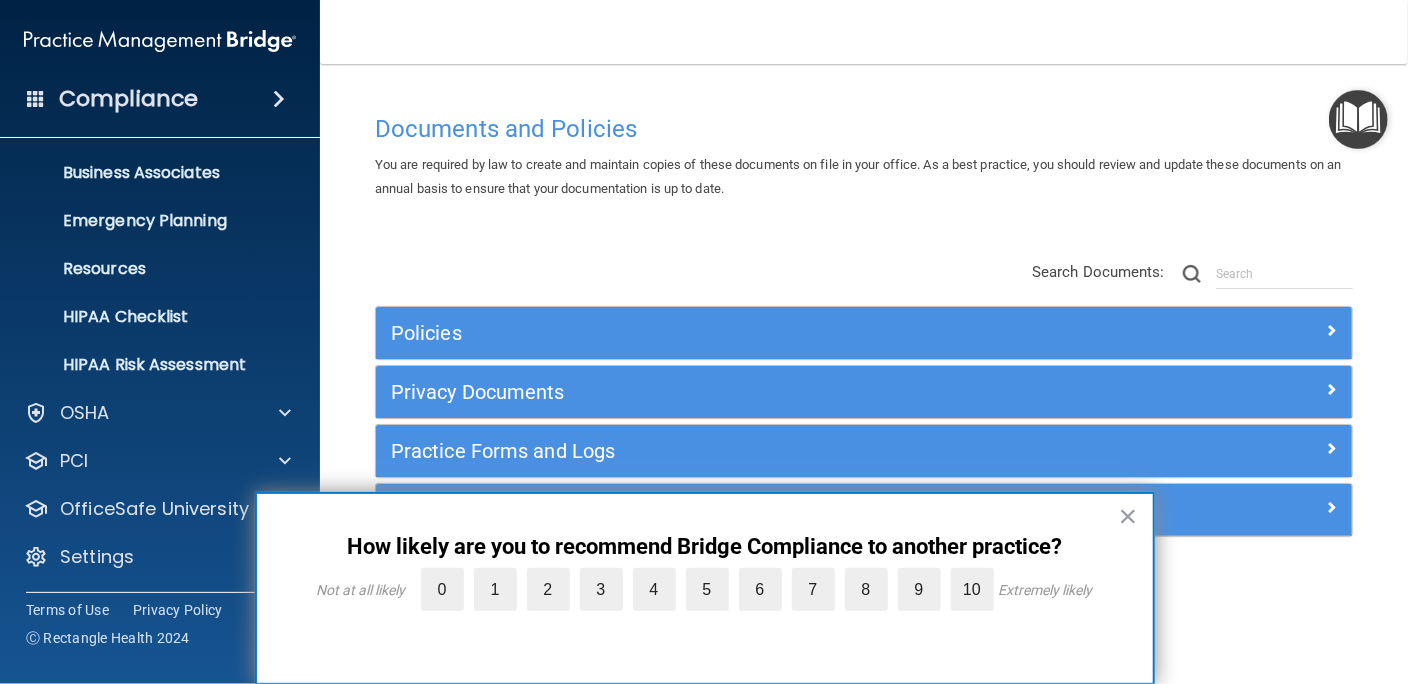 click on "×" at bounding box center (1128, 516) 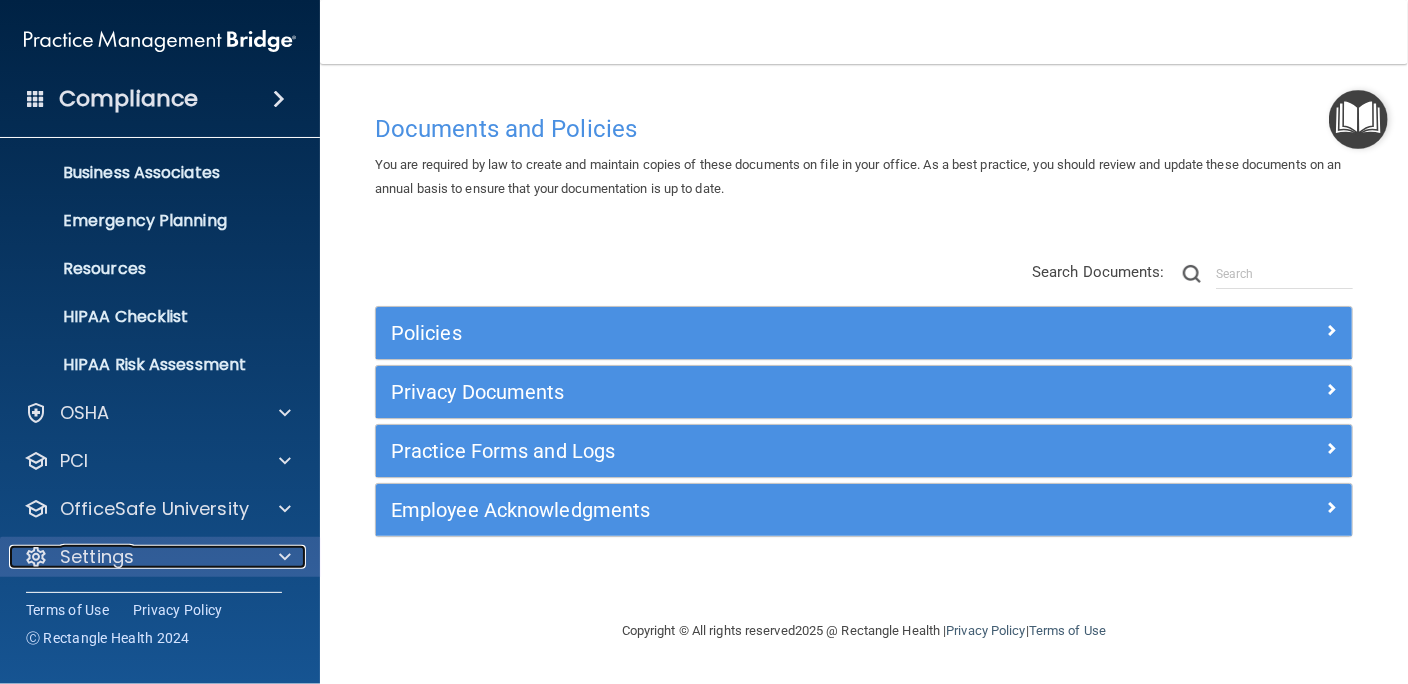 click on "Settings" at bounding box center [133, 557] 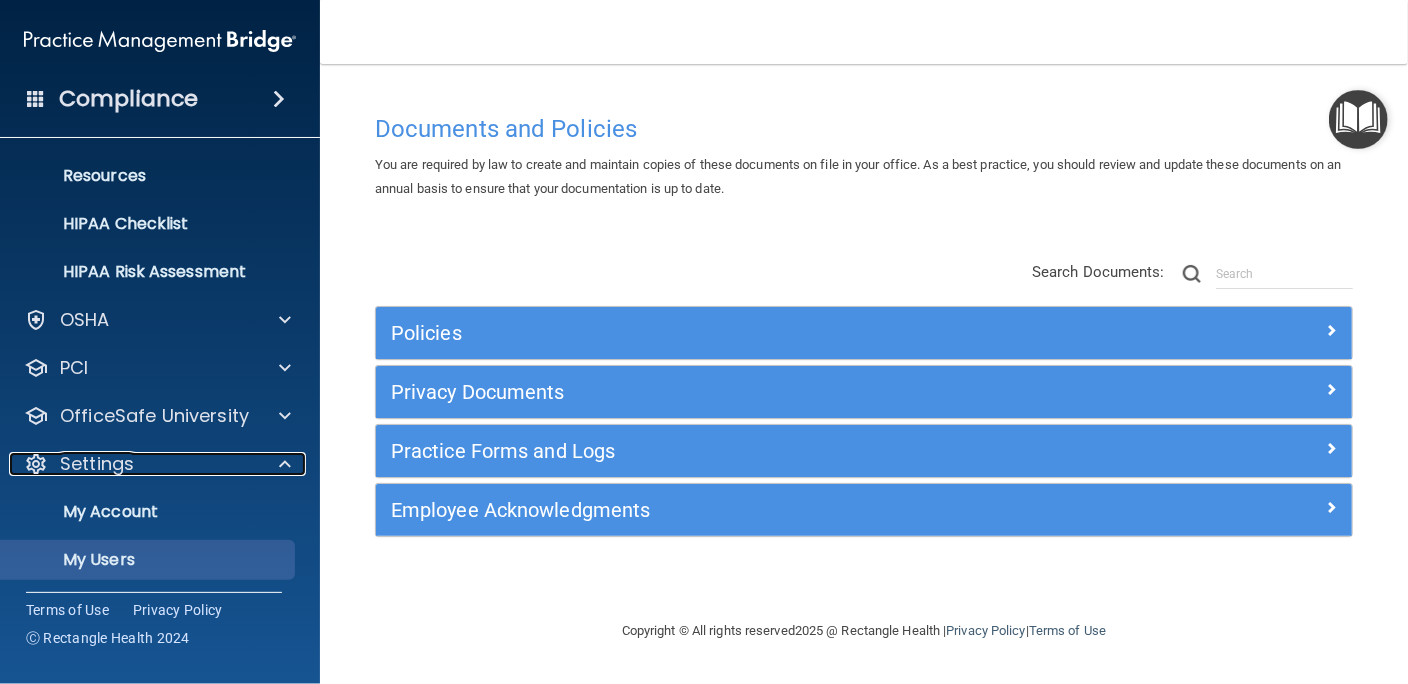 scroll, scrollTop: 337, scrollLeft: 0, axis: vertical 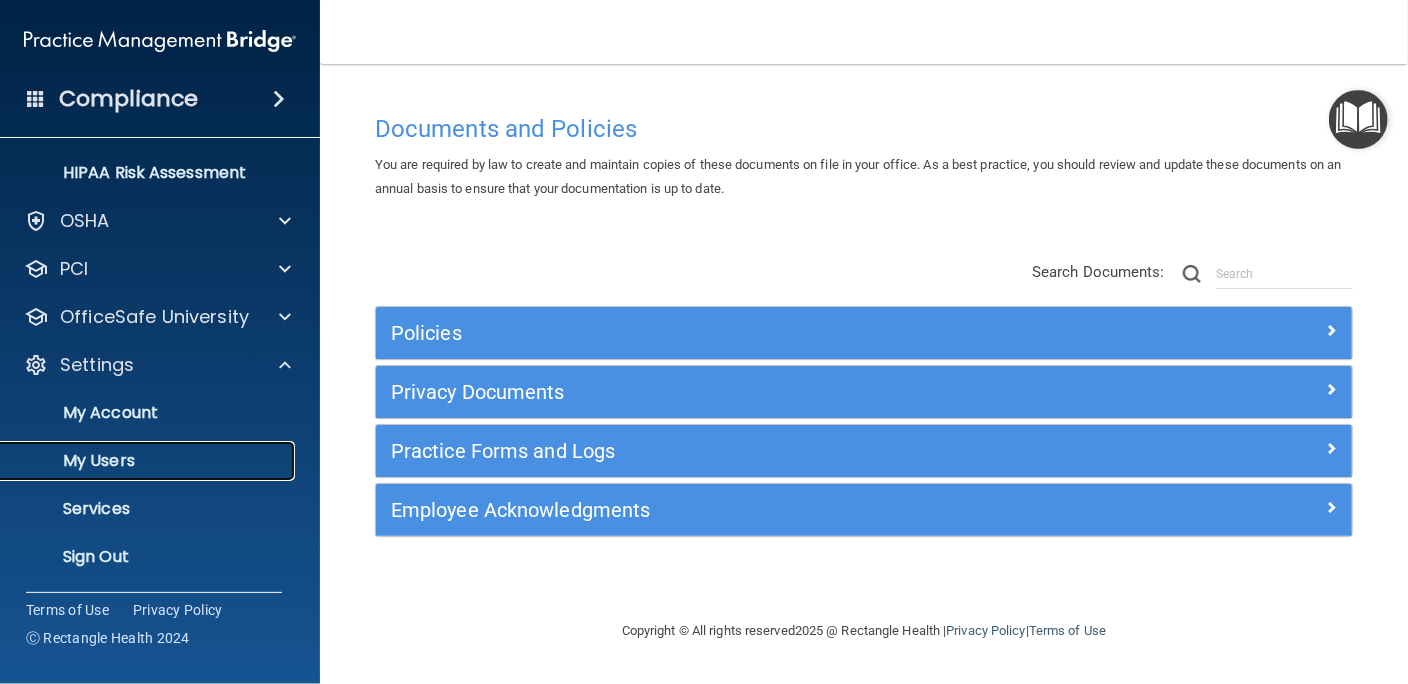 click on "My Users" at bounding box center (149, 461) 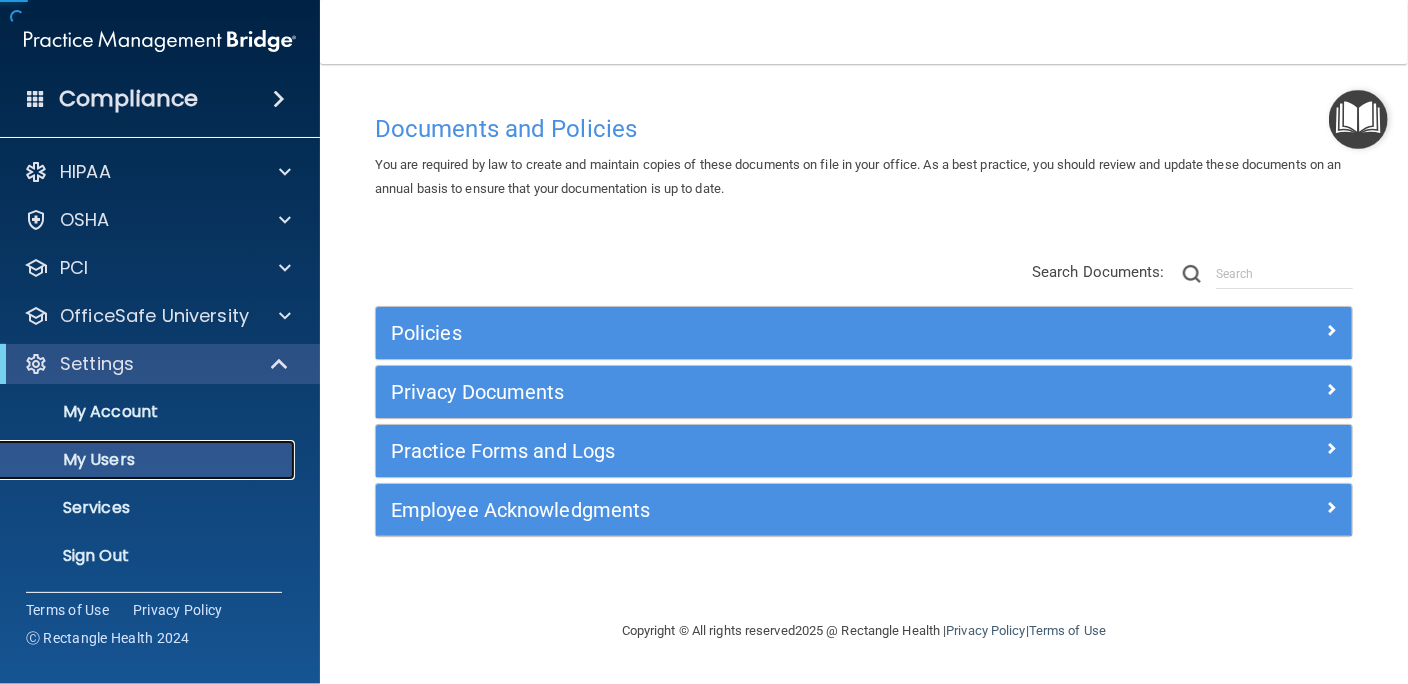 scroll, scrollTop: 2, scrollLeft: 0, axis: vertical 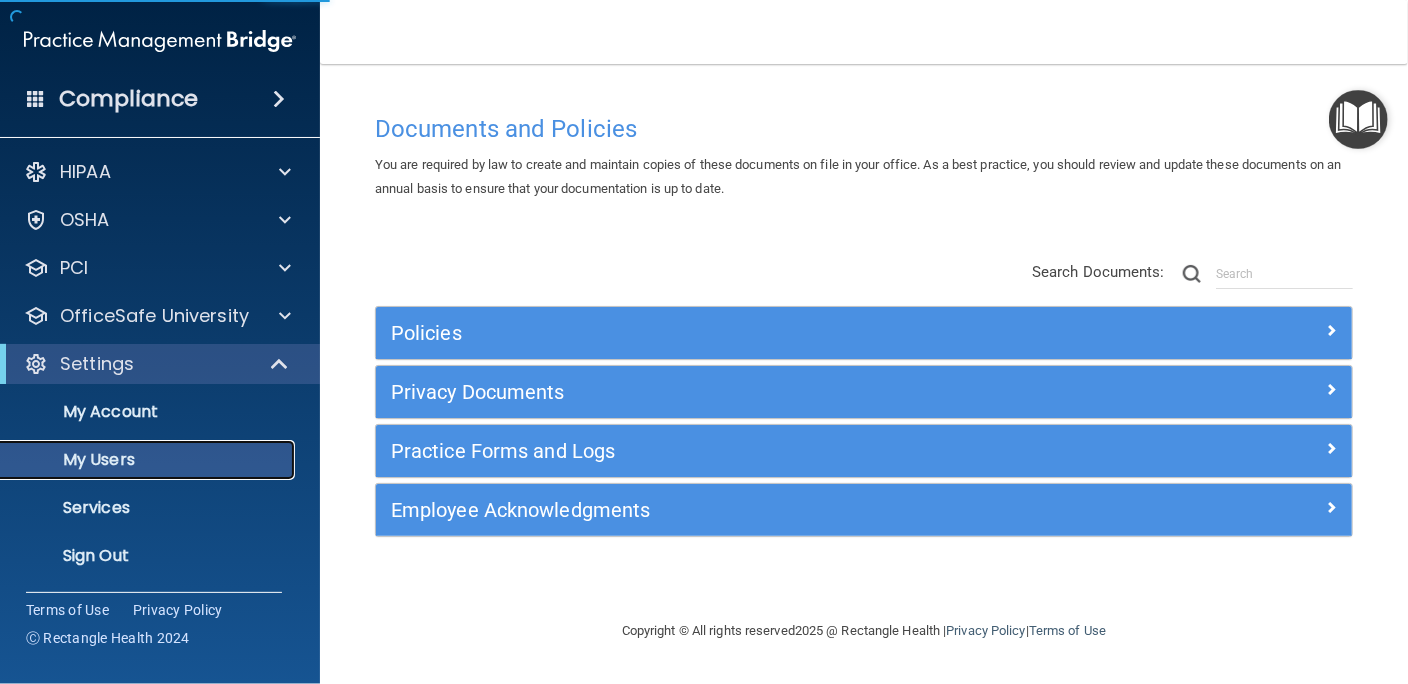 click on "My Users" at bounding box center [149, 460] 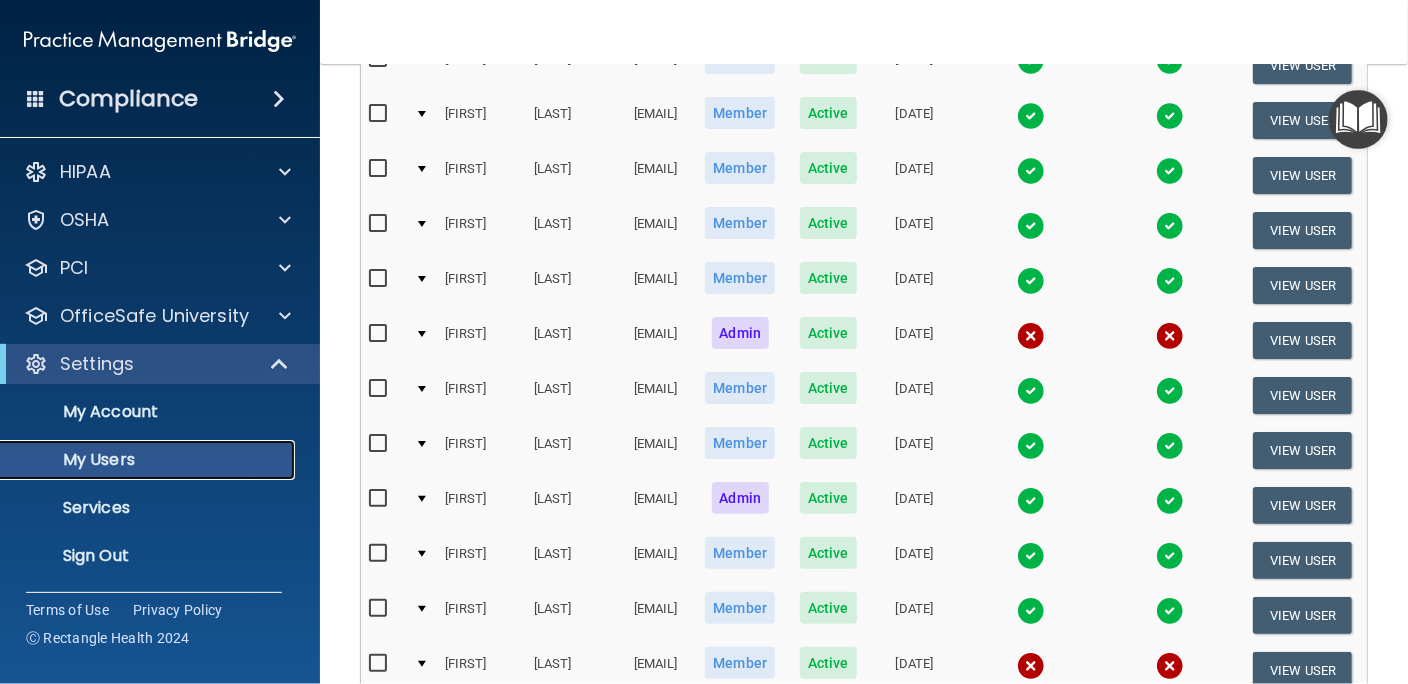 scroll, scrollTop: 818, scrollLeft: 0, axis: vertical 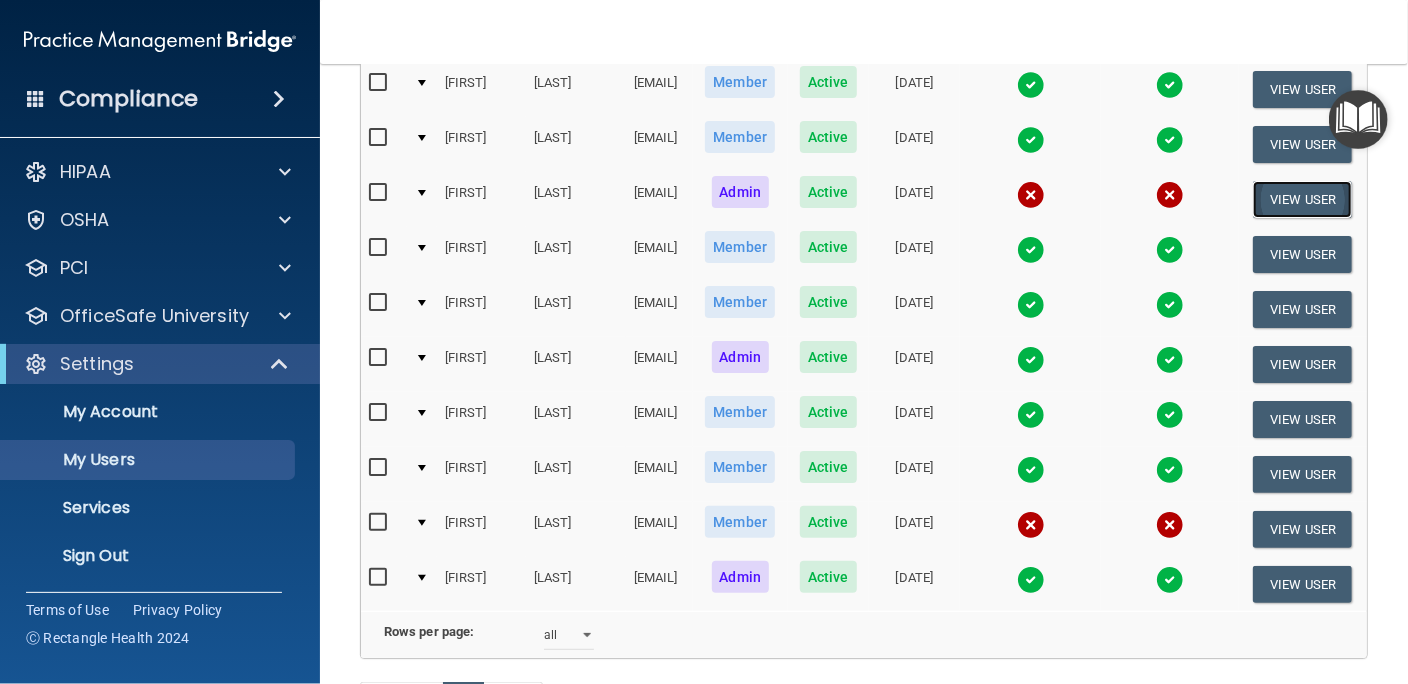 click on "View User" at bounding box center [1302, 199] 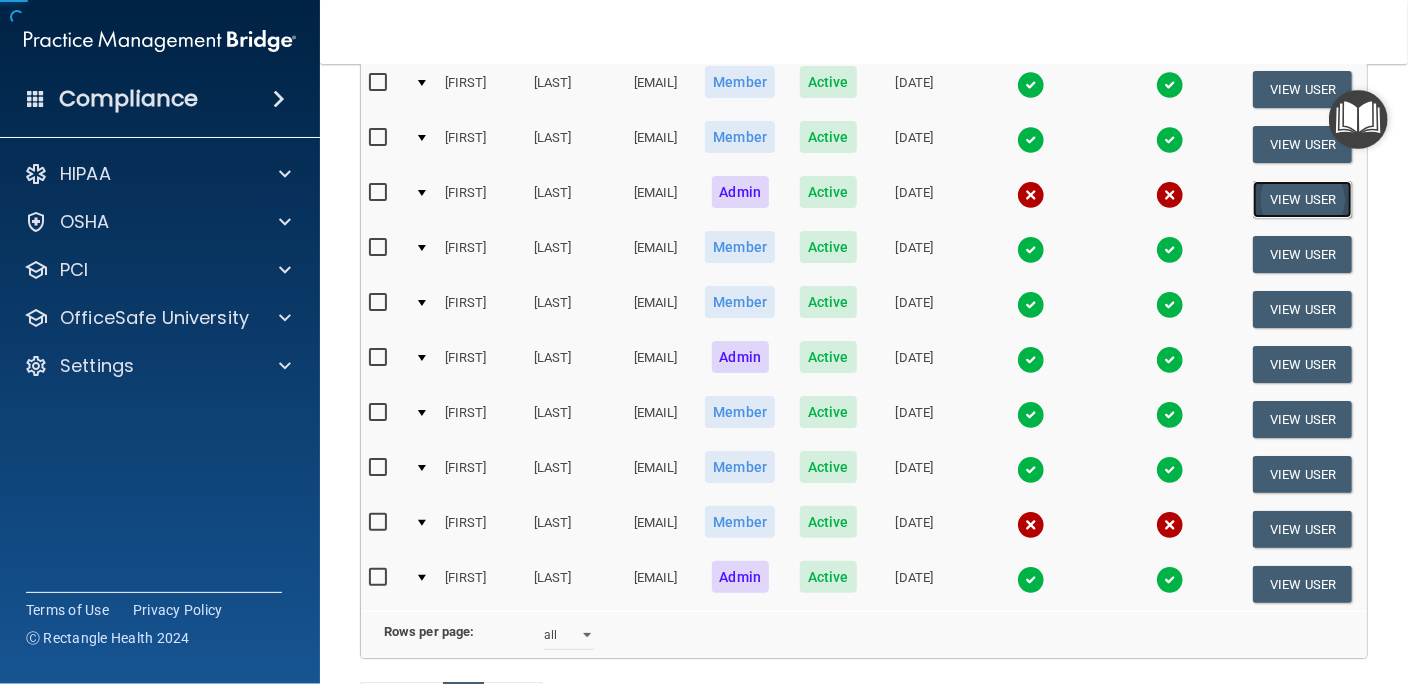 scroll, scrollTop: 0, scrollLeft: 0, axis: both 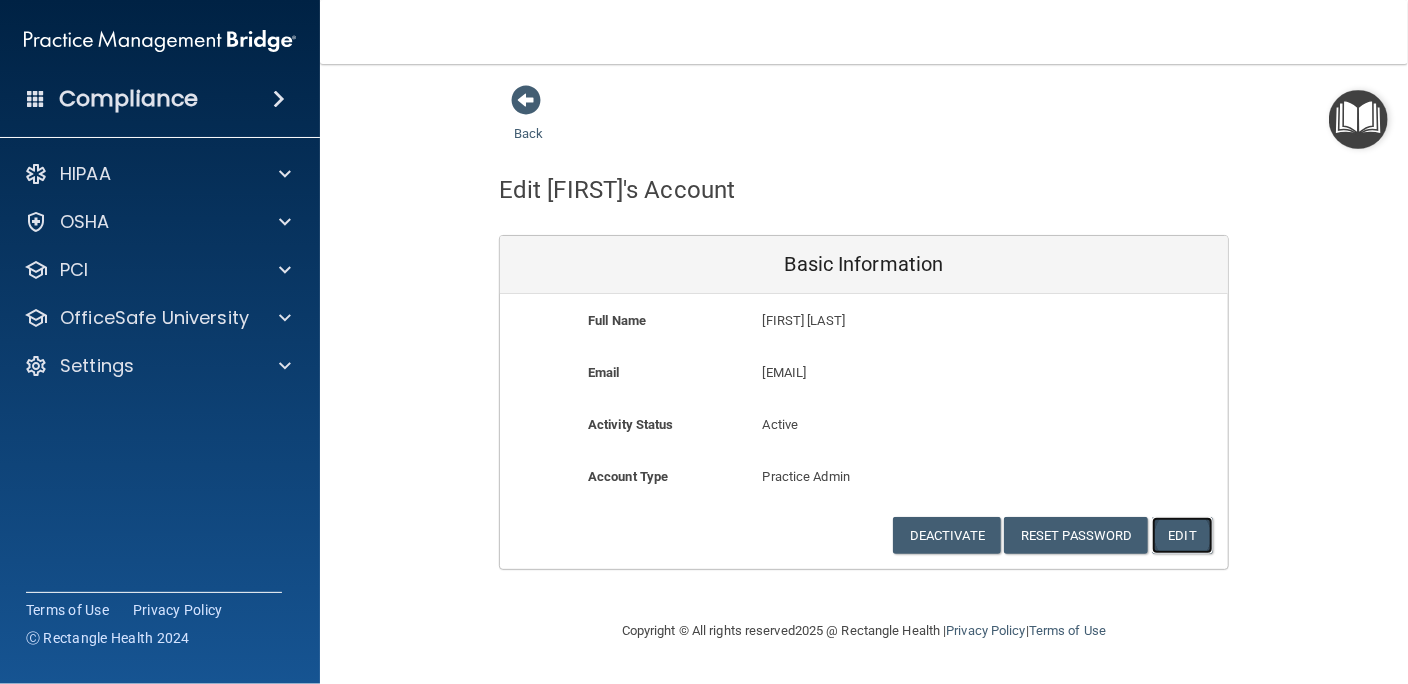 click on "Edit" at bounding box center (1182, 535) 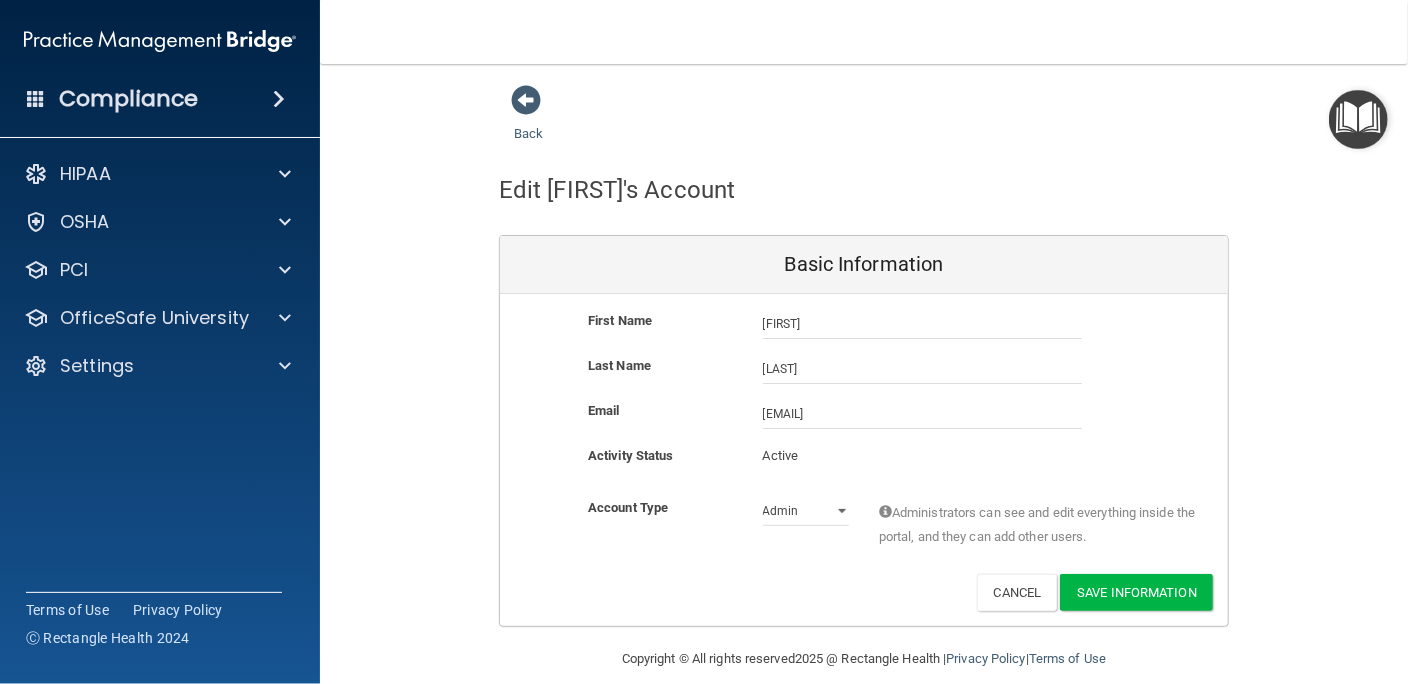 scroll, scrollTop: 21, scrollLeft: 0, axis: vertical 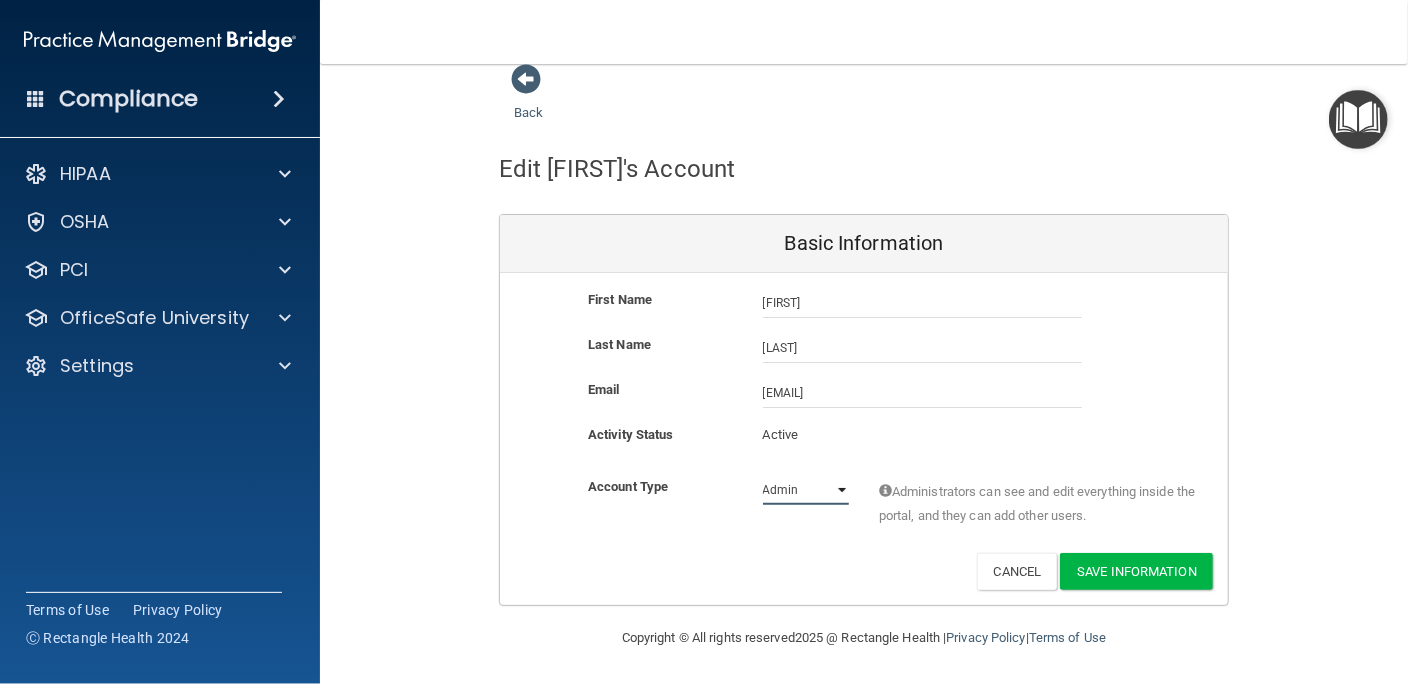 click on "Admin  Member" at bounding box center (806, 490) 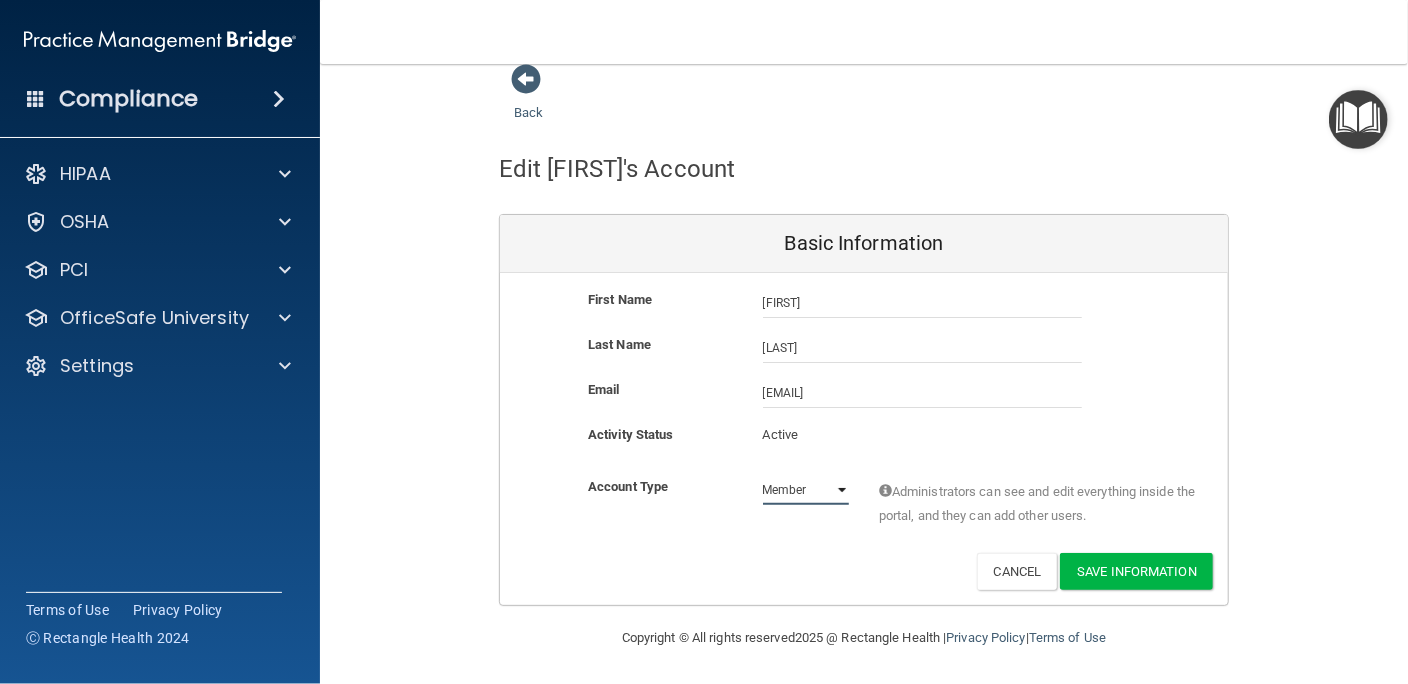 click on "Admin  Member" at bounding box center [806, 490] 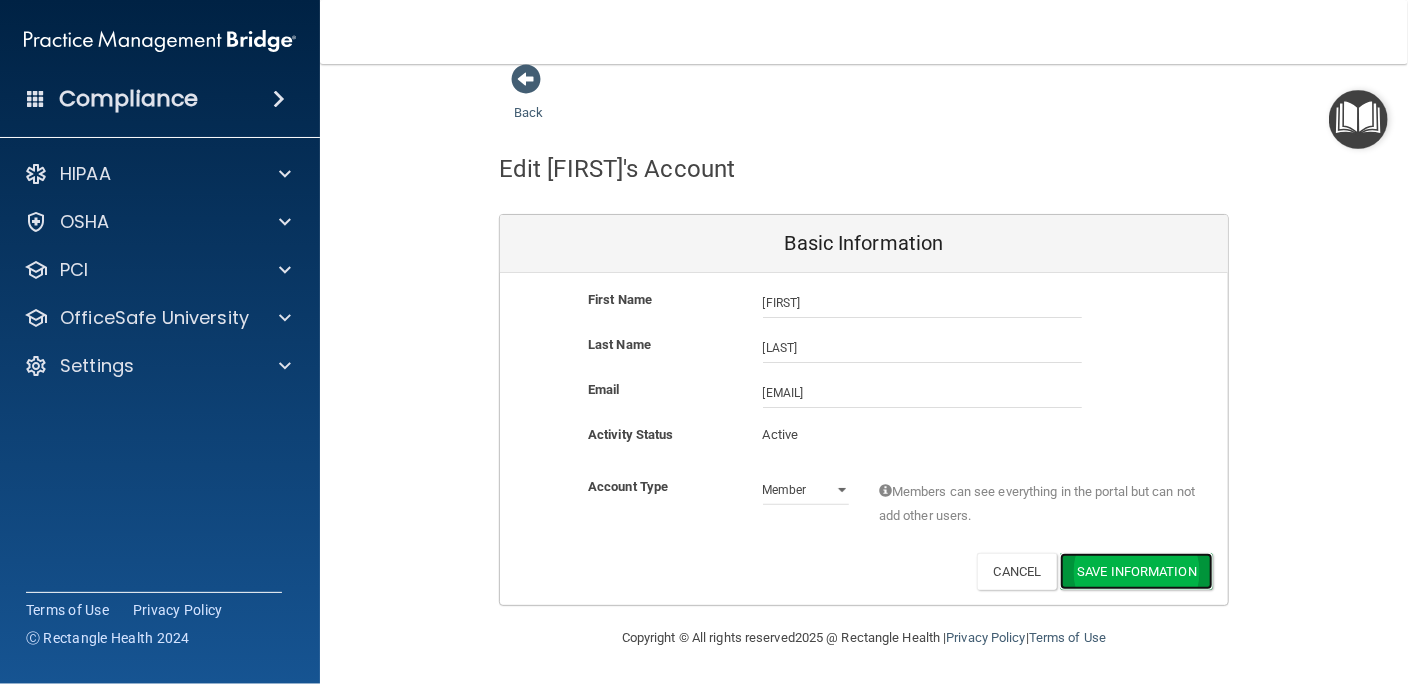 click on "Save Information" at bounding box center [1136, 571] 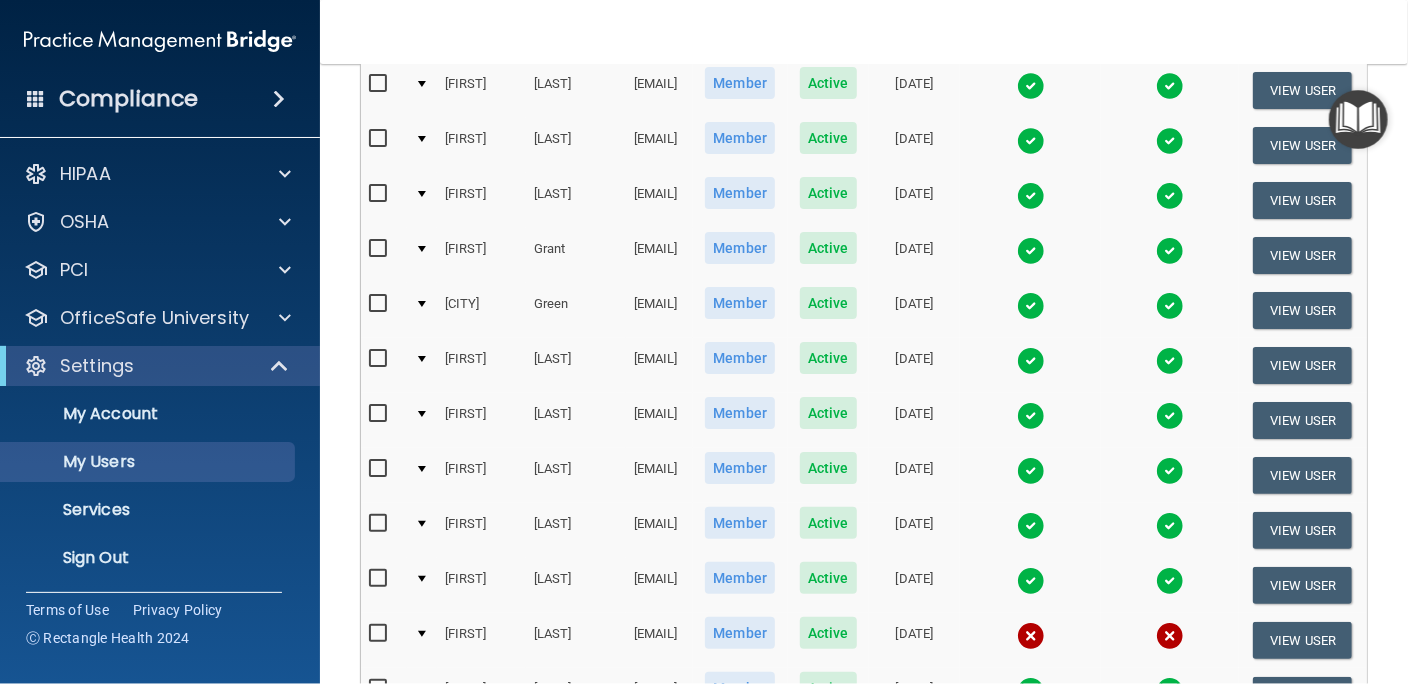 scroll, scrollTop: 727, scrollLeft: 0, axis: vertical 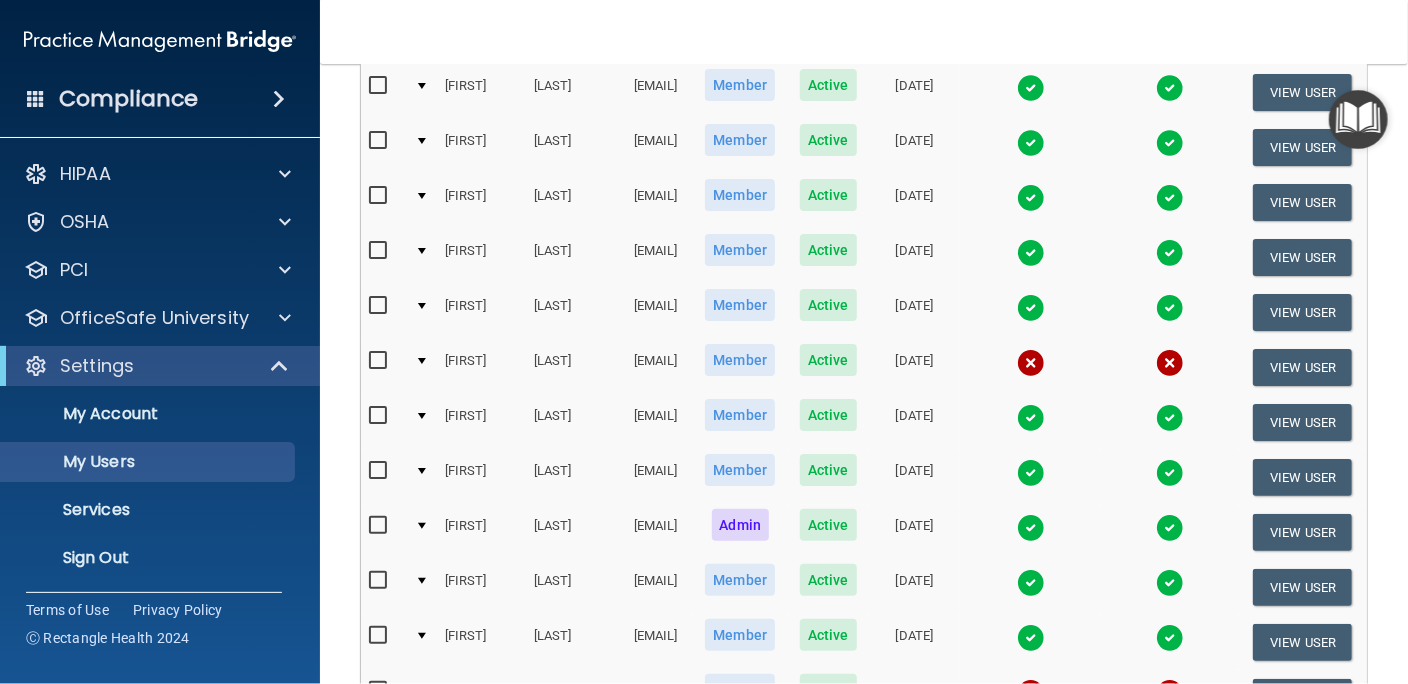 click at bounding box center (380, 361) 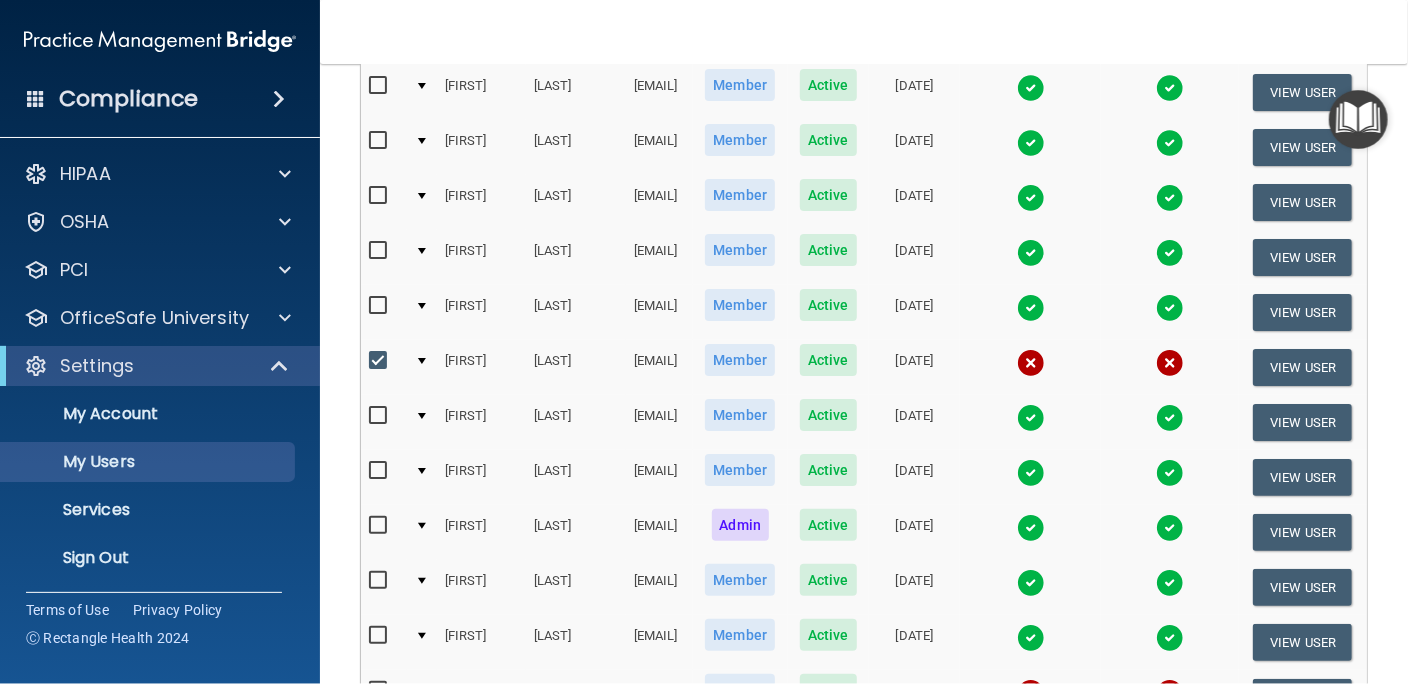 scroll, scrollTop: 728, scrollLeft: 0, axis: vertical 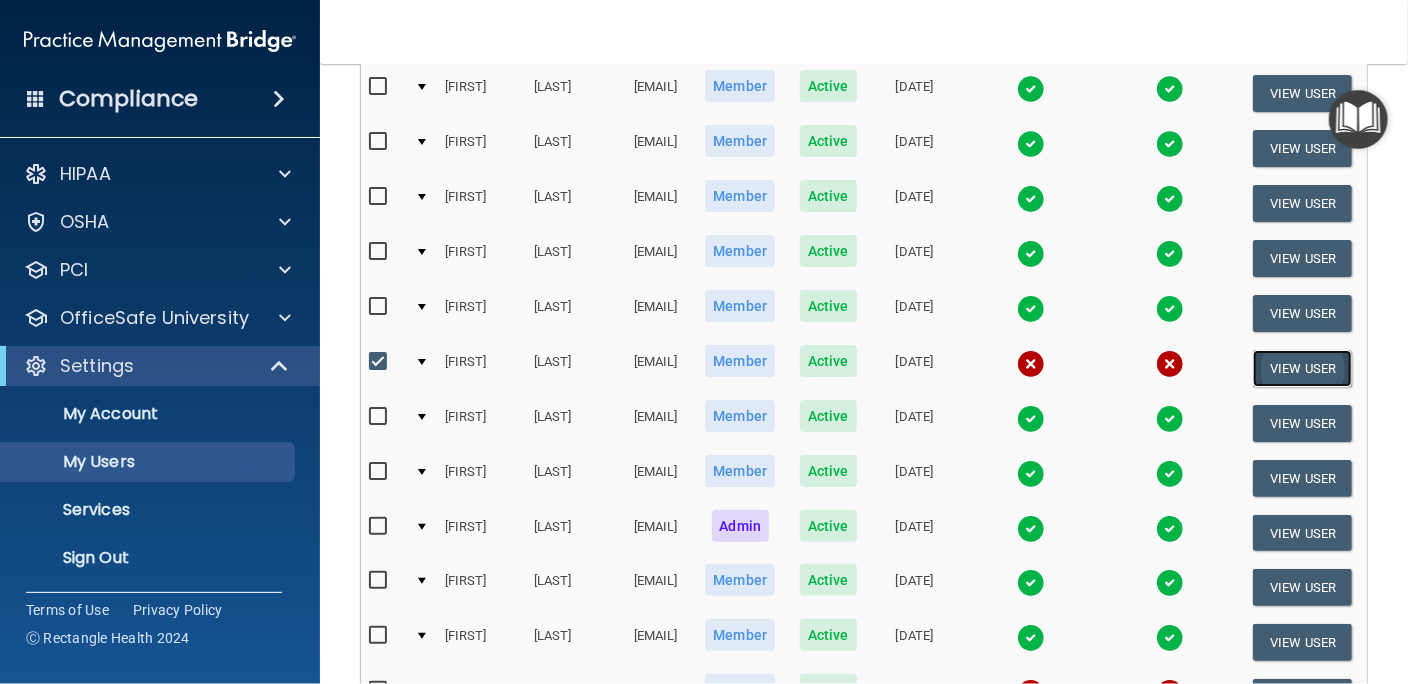 click on "View User" at bounding box center [1302, 368] 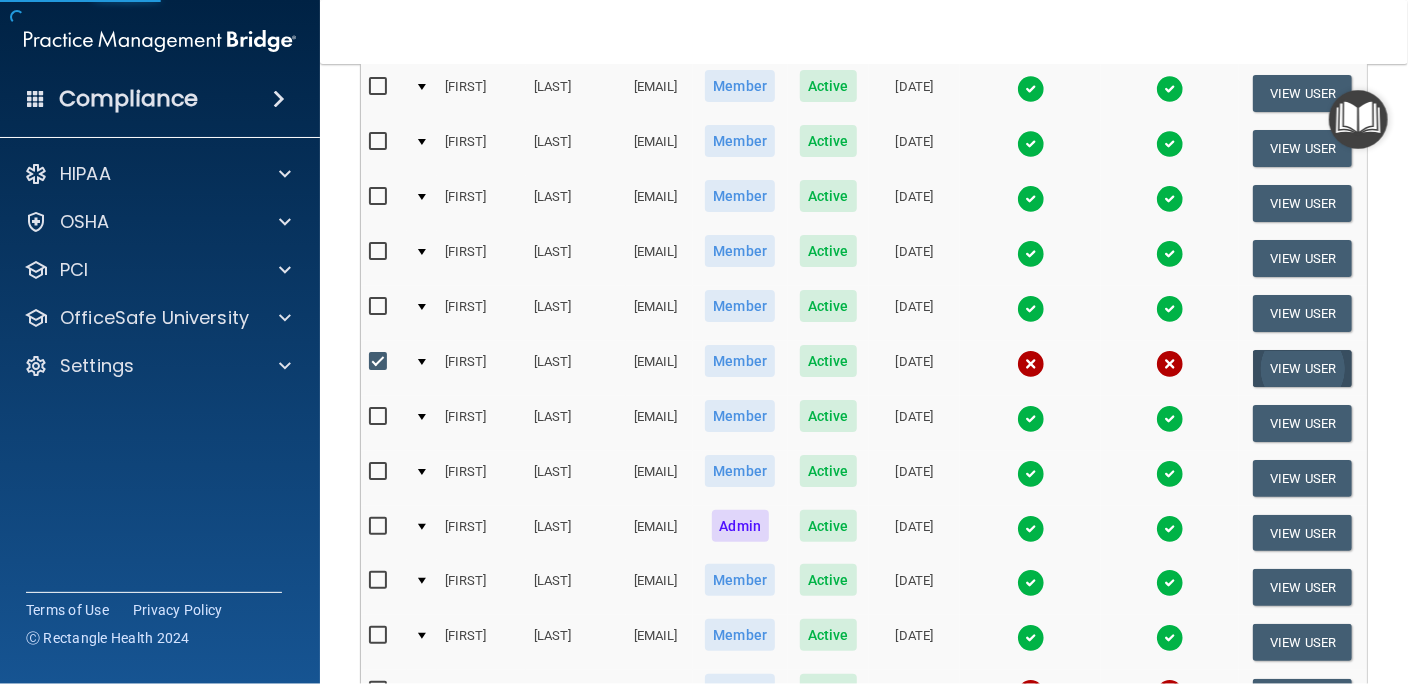 scroll, scrollTop: 0, scrollLeft: 0, axis: both 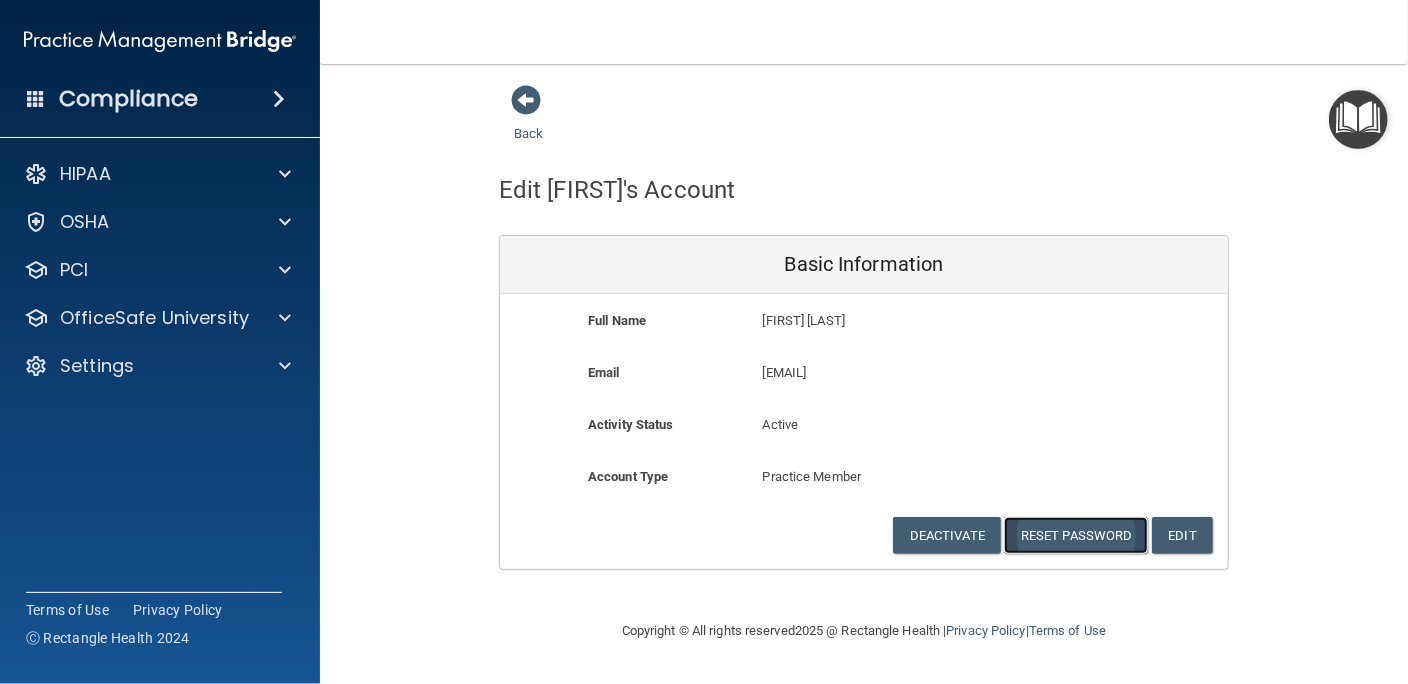 click on "Reset Password" at bounding box center (1076, 535) 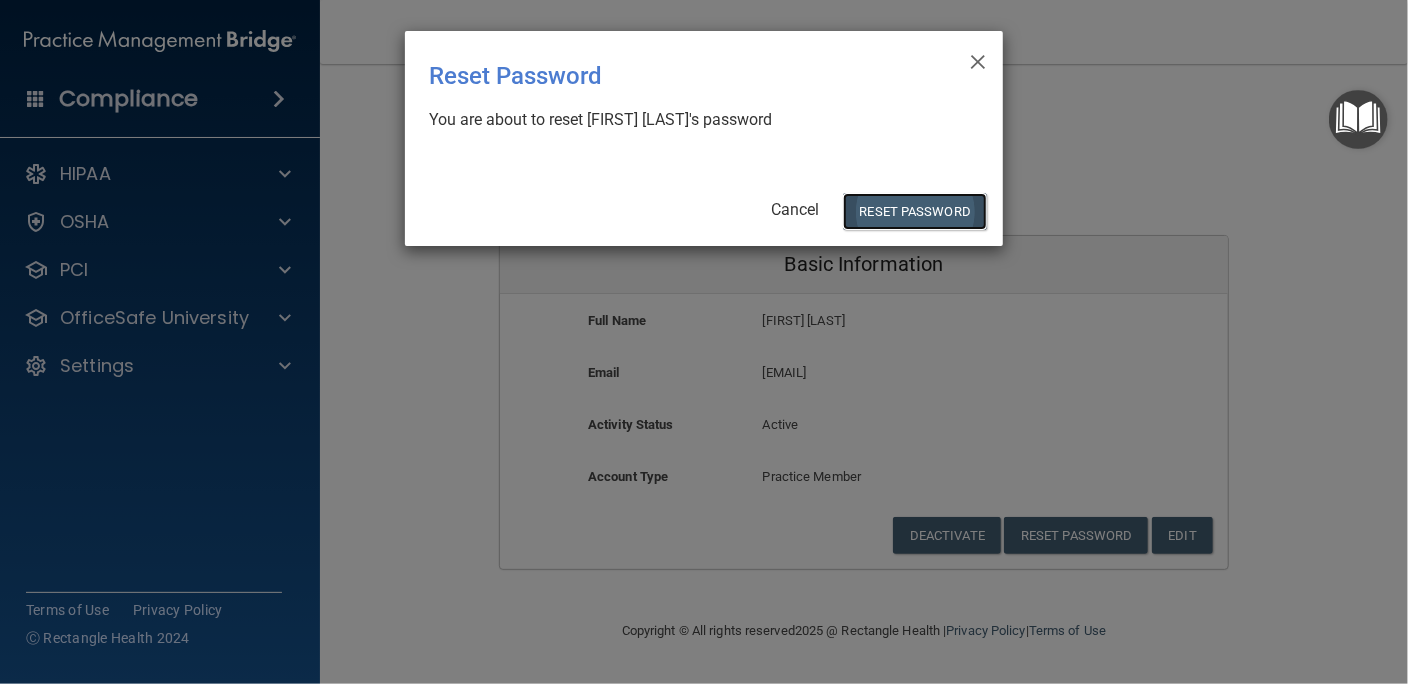 click on "Reset Password" at bounding box center (915, 211) 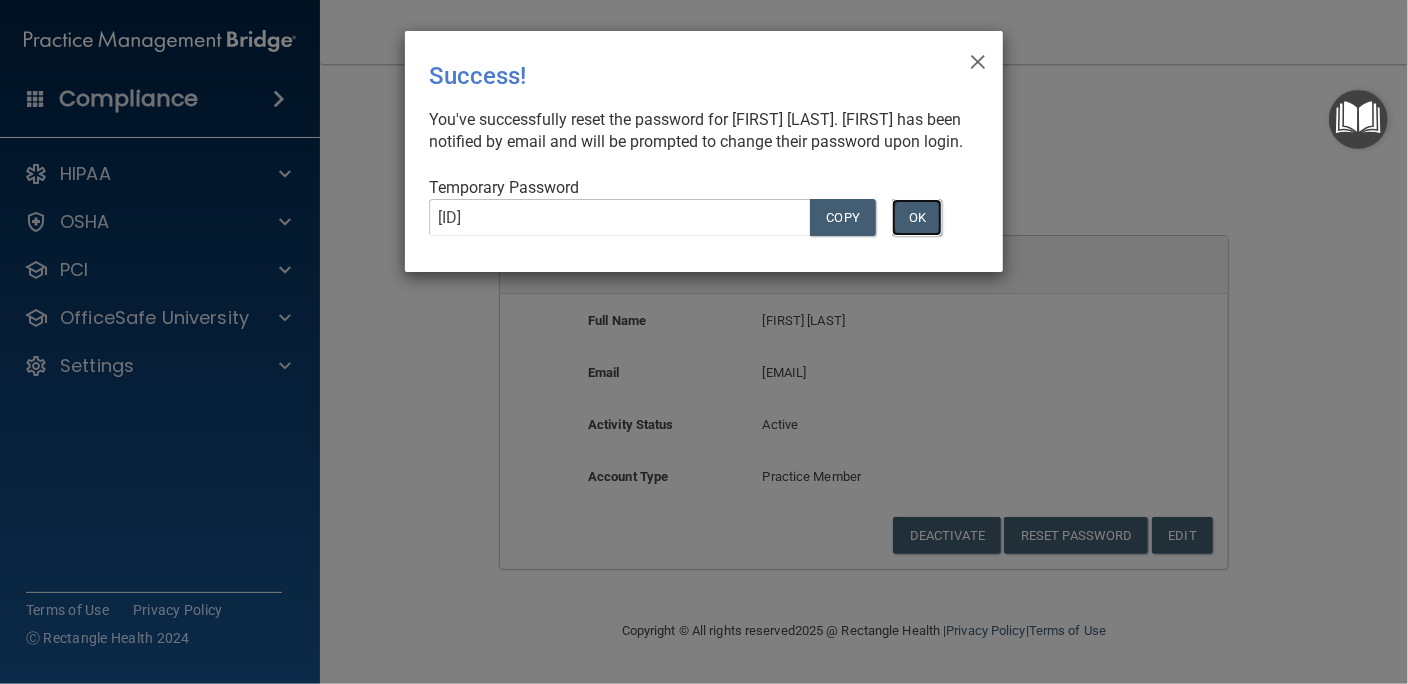 click on "OK" at bounding box center [917, 217] 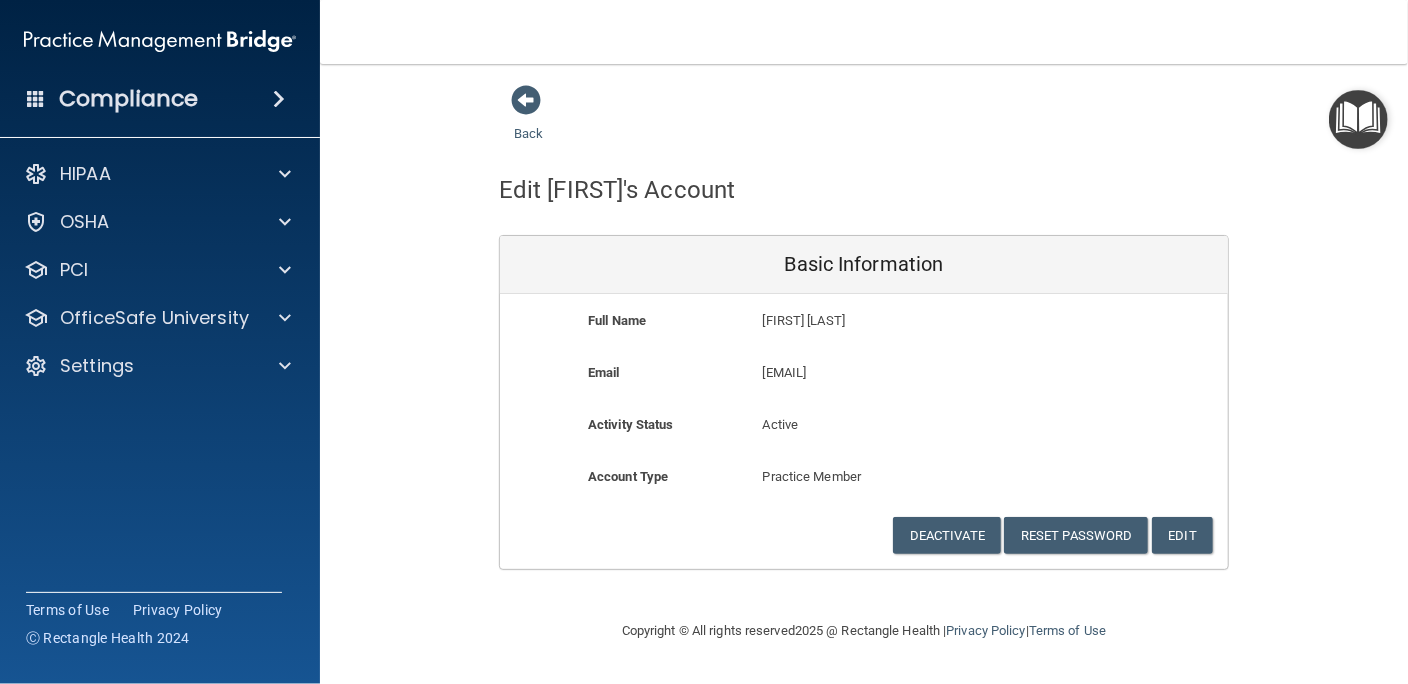 click on "[EMAIL]" at bounding box center (922, 373) 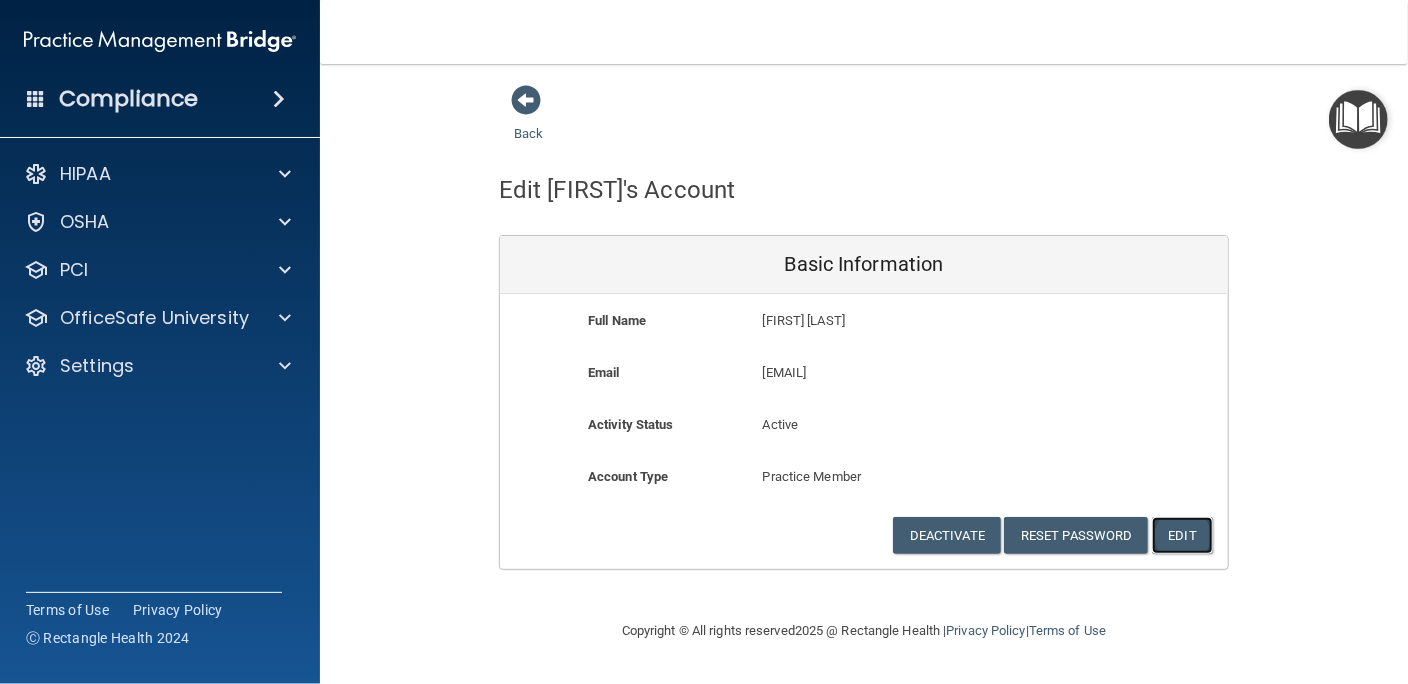 click on "Edit" at bounding box center (1182, 535) 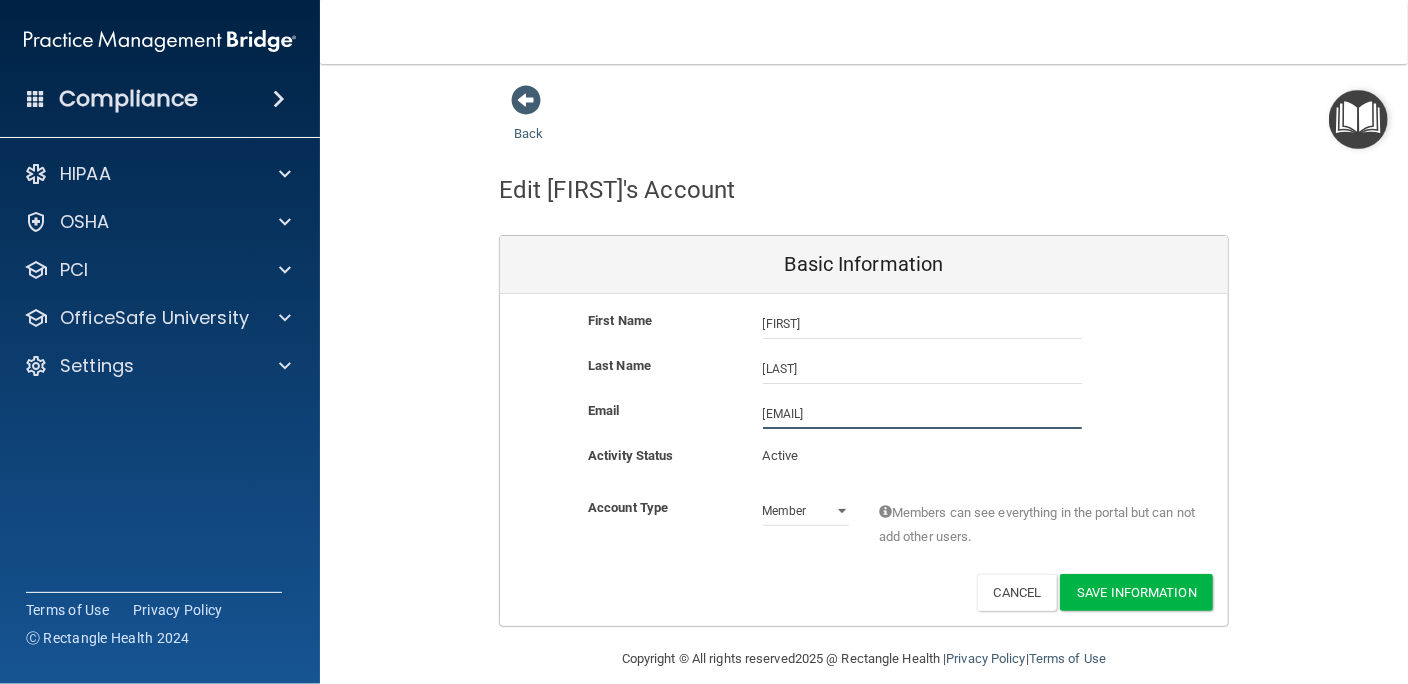 click on "[EMAIL]" at bounding box center [922, 414] 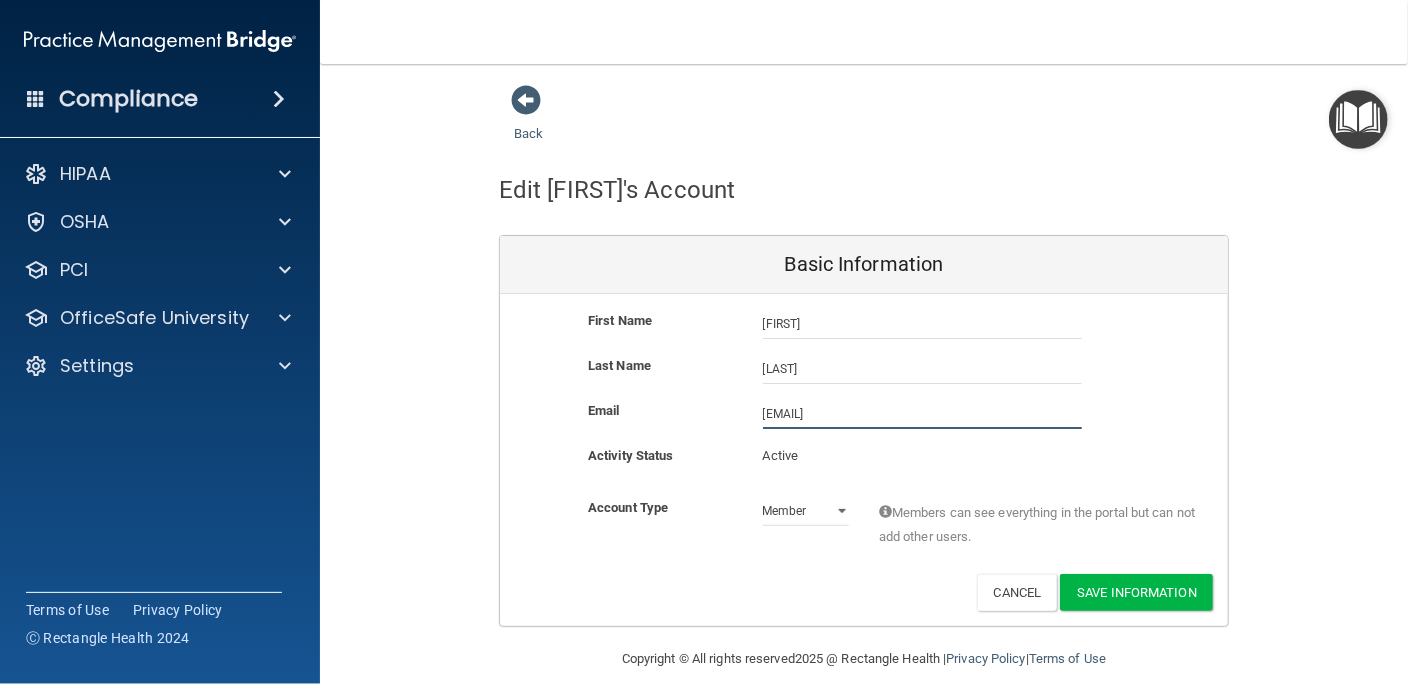 type on "[EMAIL]" 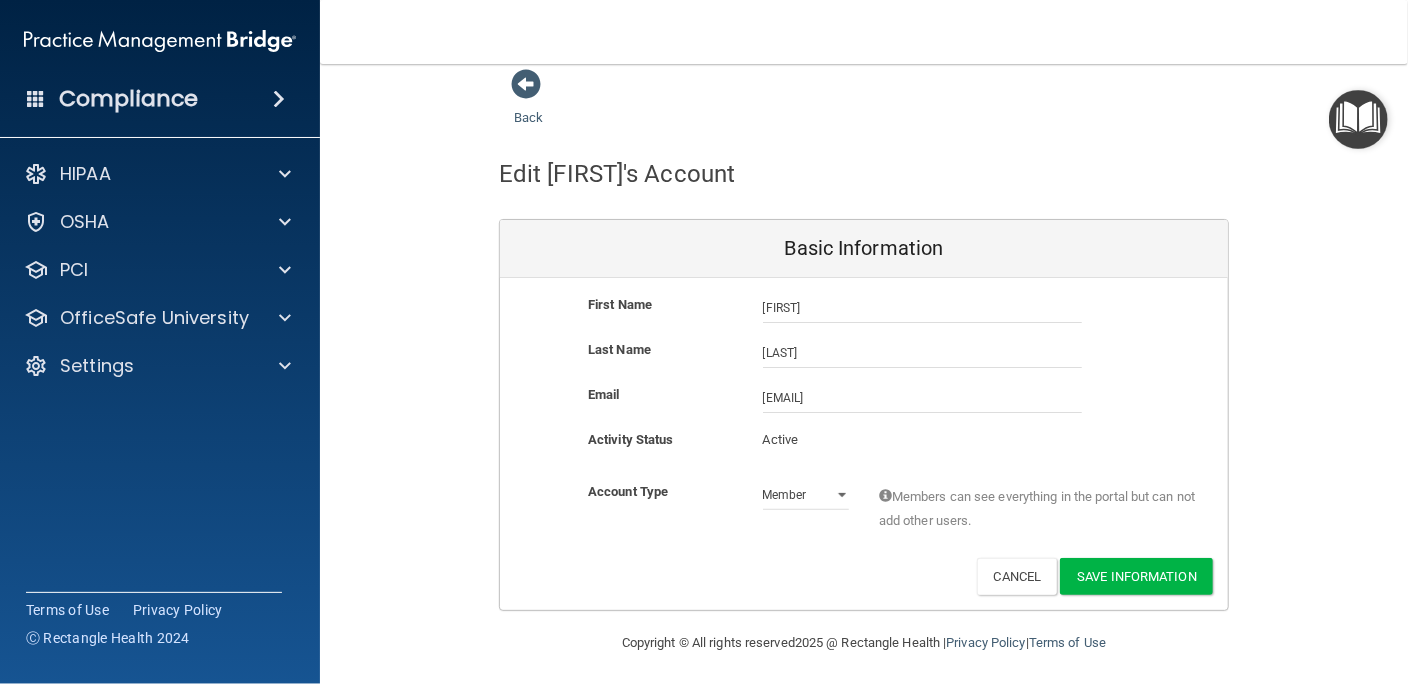 scroll, scrollTop: 21, scrollLeft: 0, axis: vertical 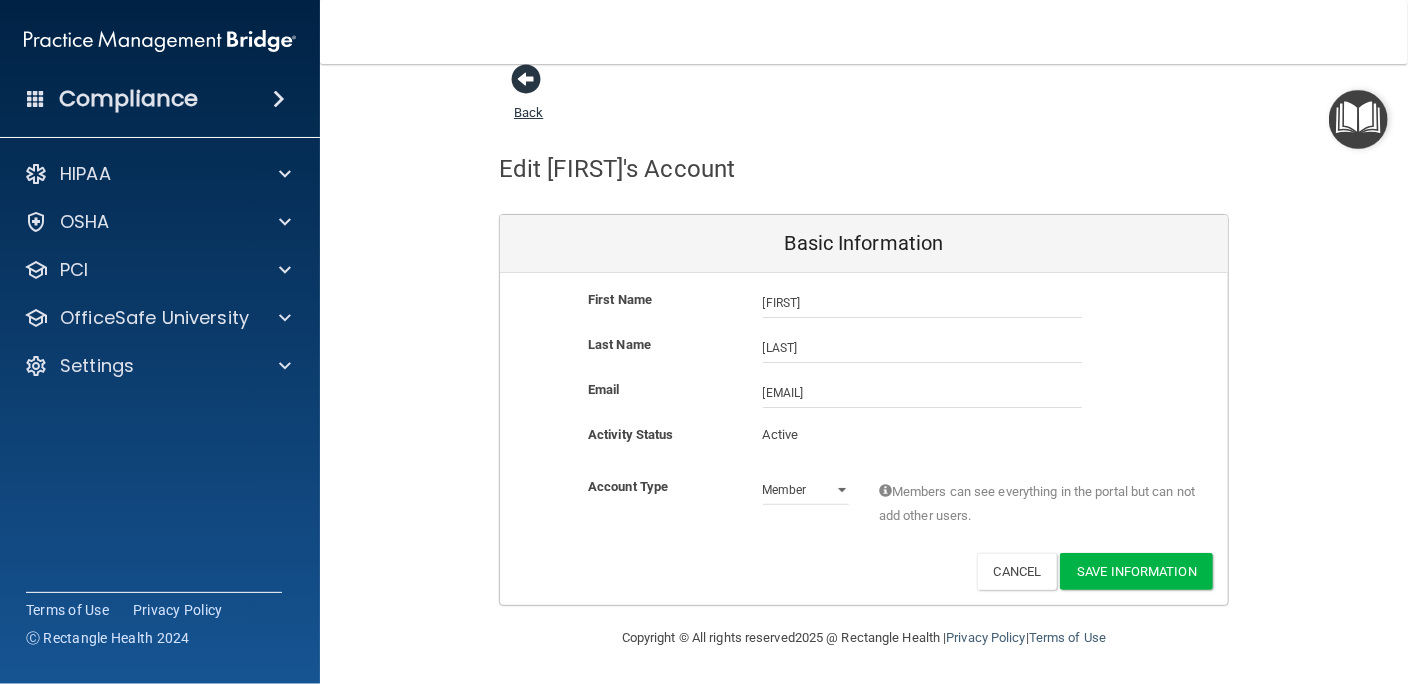 click at bounding box center [526, 79] 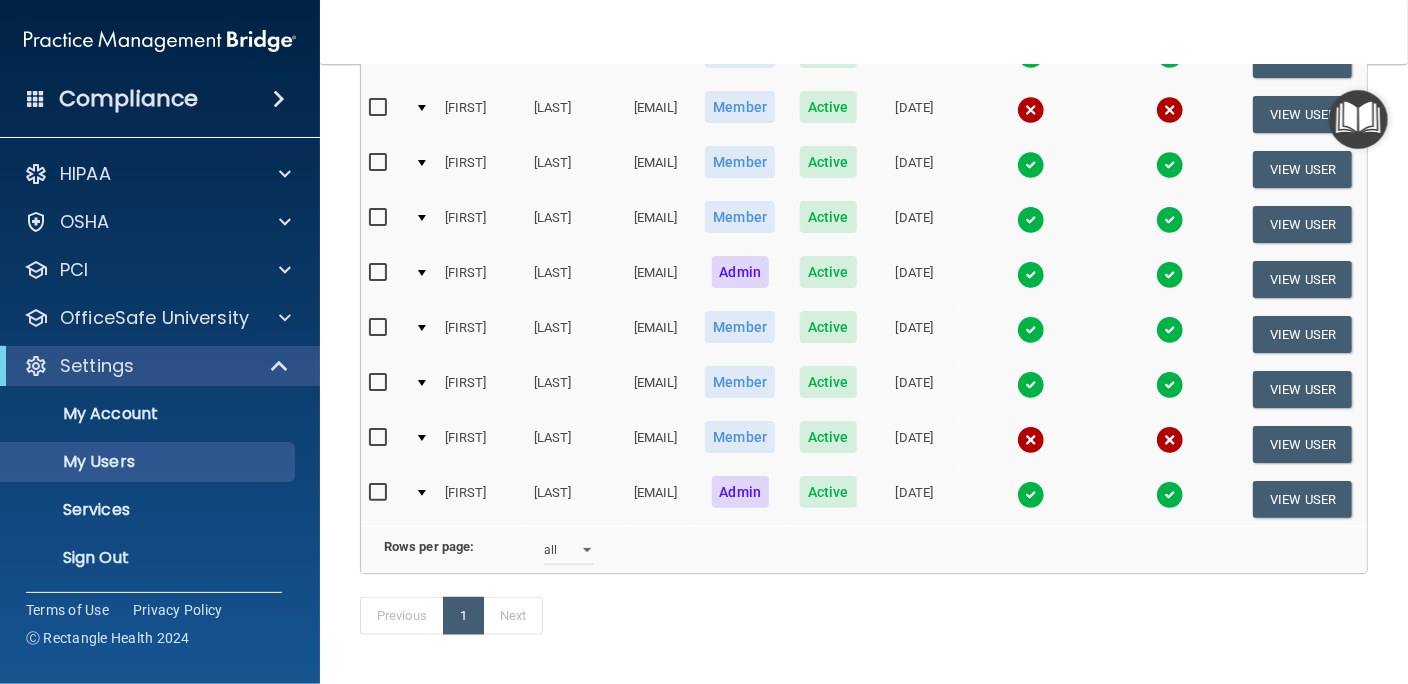 scroll, scrollTop: 817, scrollLeft: 0, axis: vertical 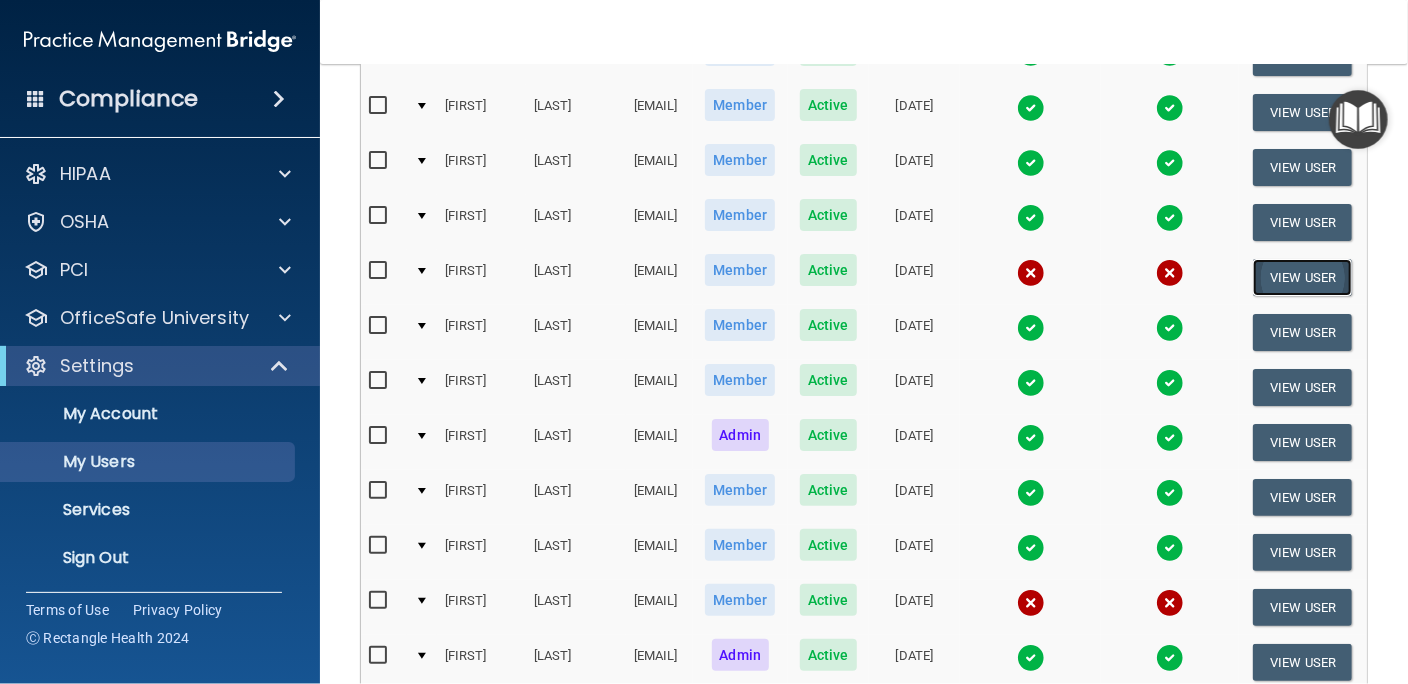 click on "View User" at bounding box center [1302, 277] 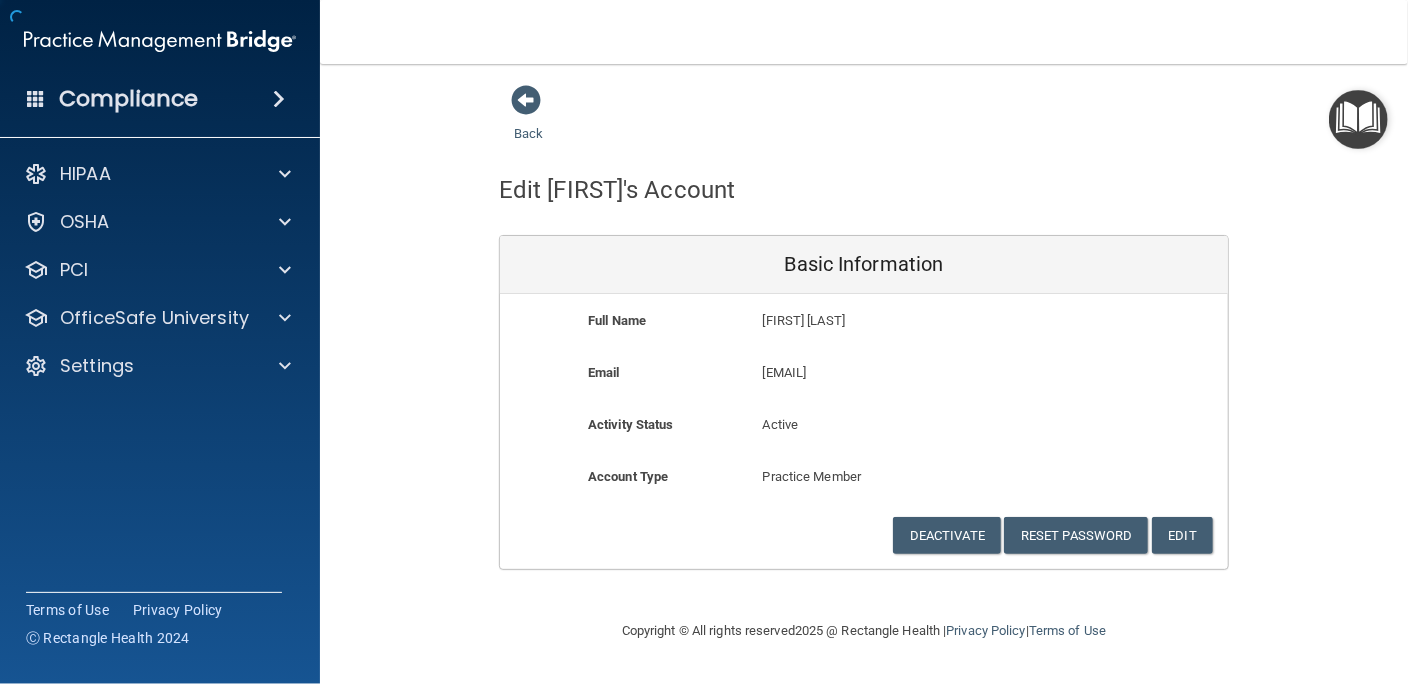scroll, scrollTop: 0, scrollLeft: 0, axis: both 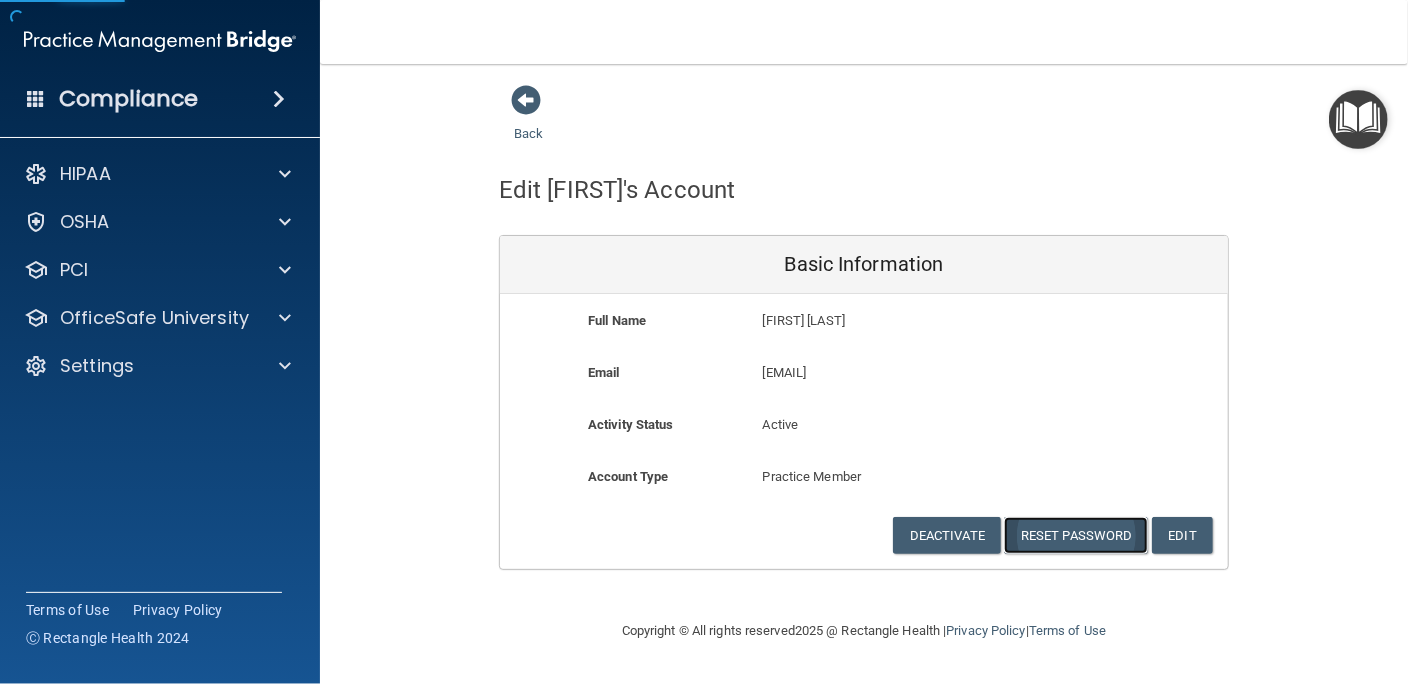 click on "Reset Password" at bounding box center (1076, 535) 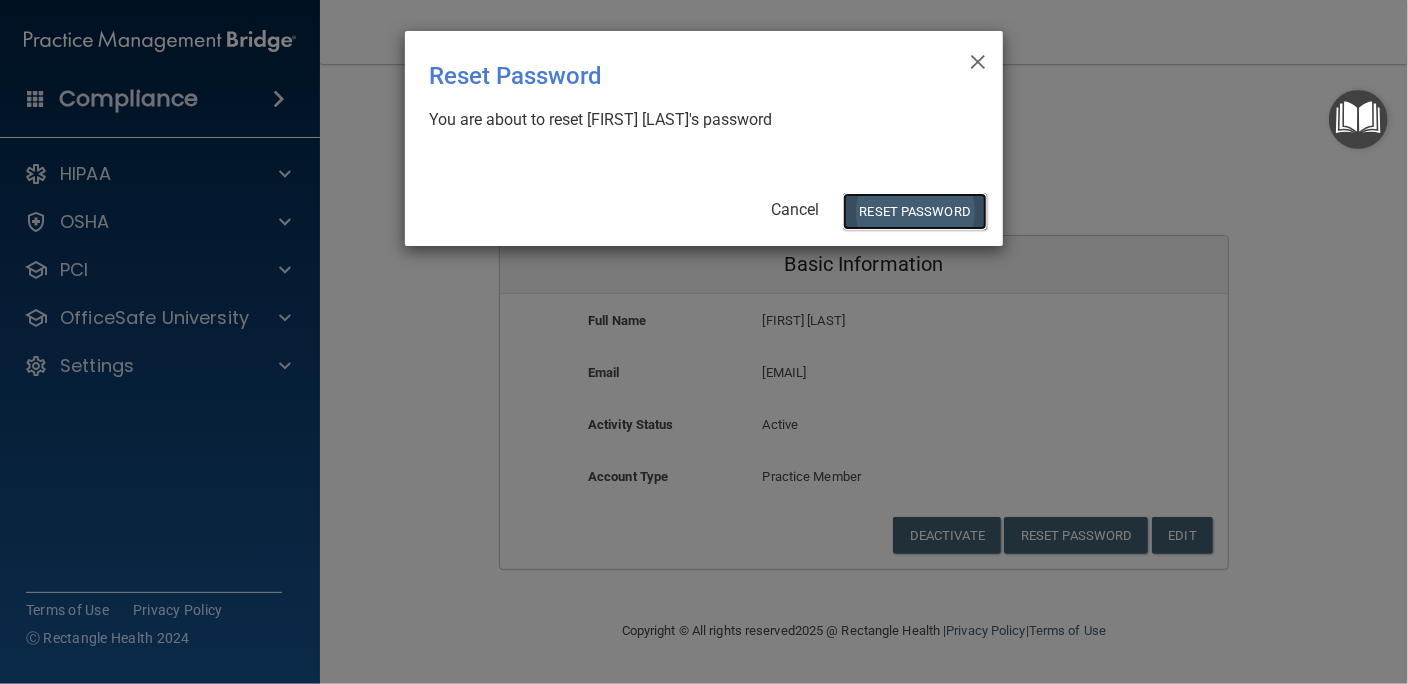 click on "Reset Password" at bounding box center [915, 211] 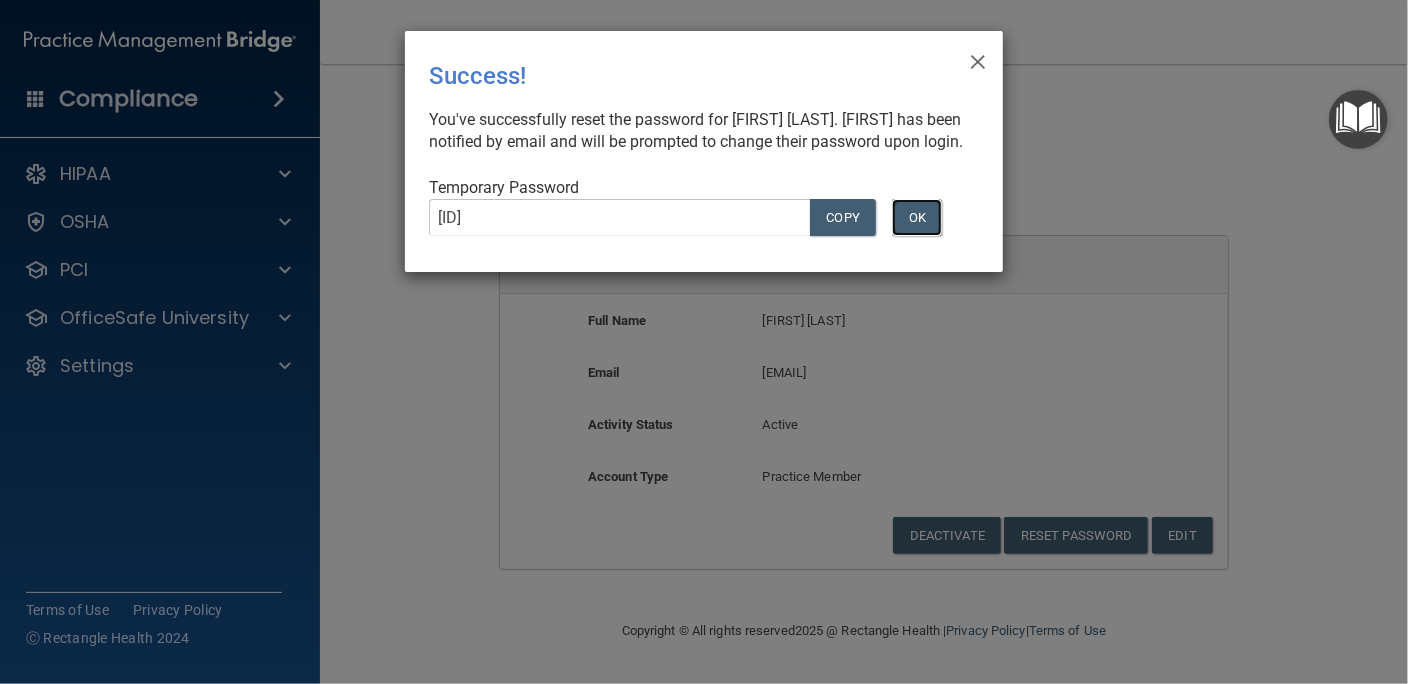 click on "OK" at bounding box center (917, 217) 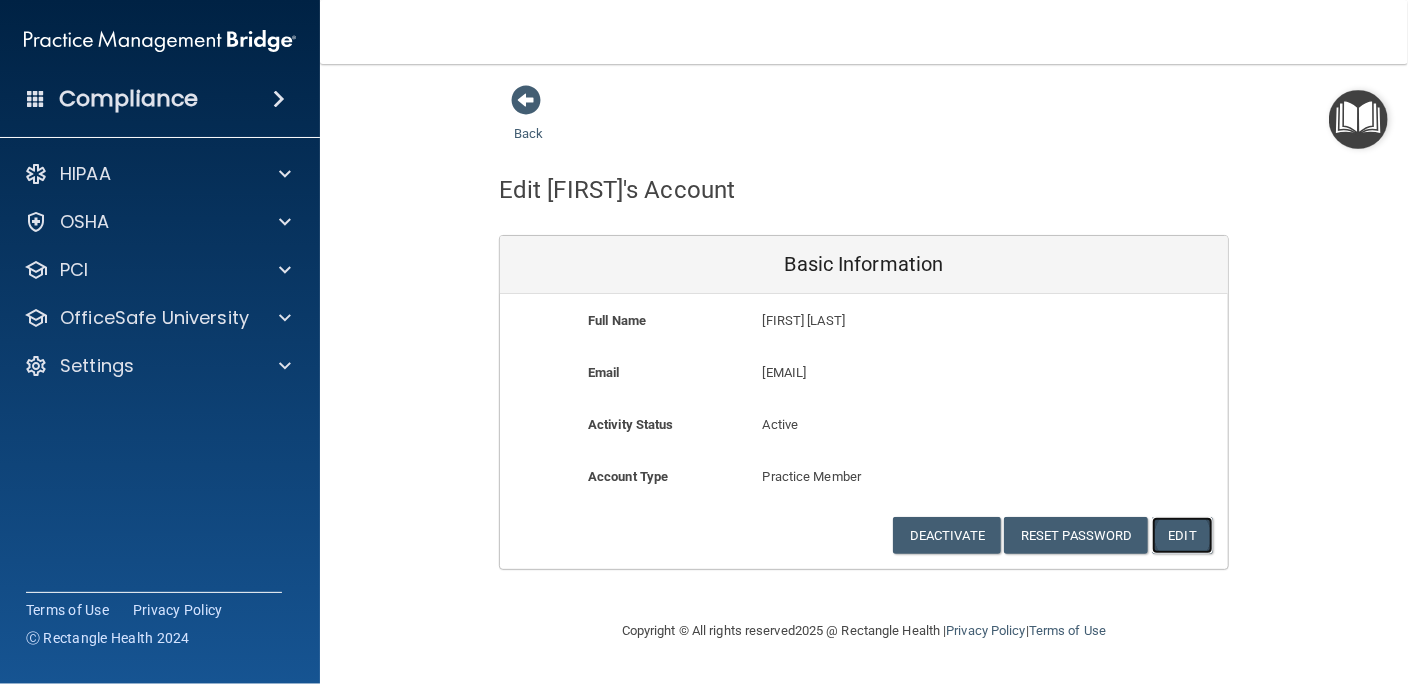 click on "Edit" at bounding box center [1182, 535] 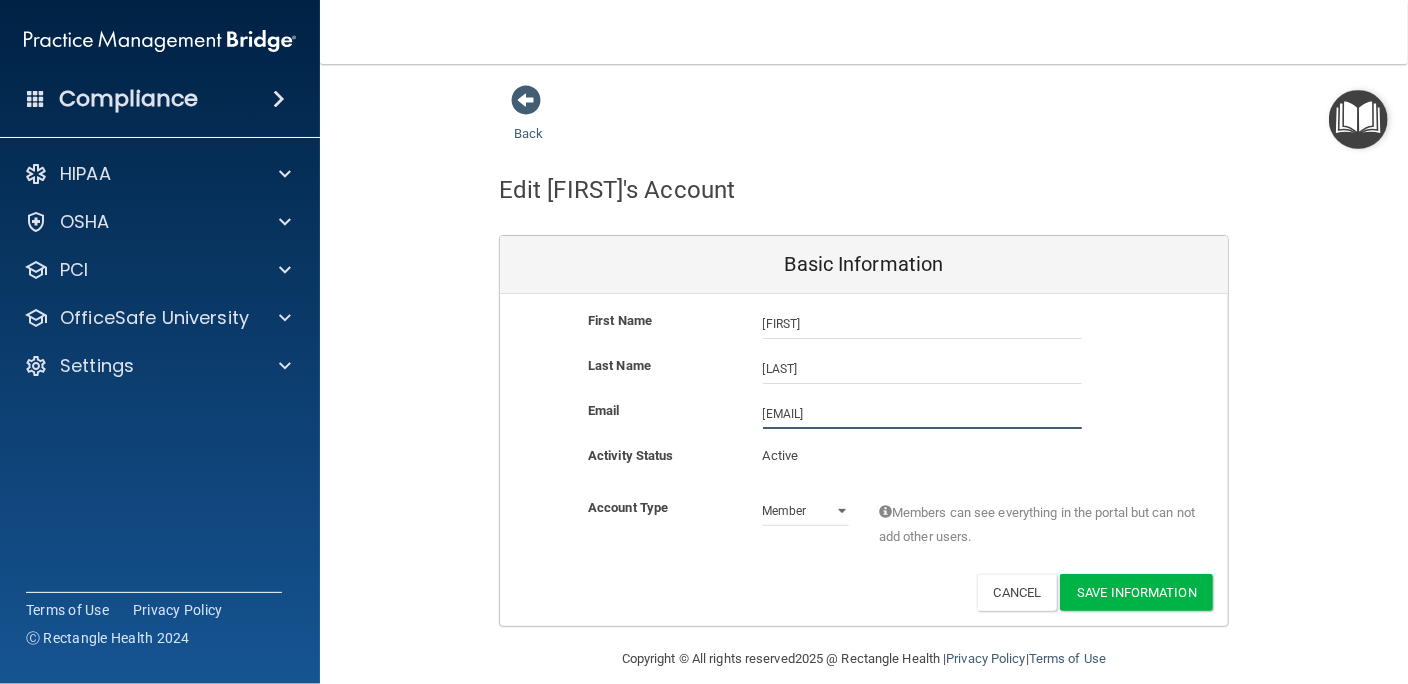 click on "[EMAIL]" at bounding box center [922, 414] 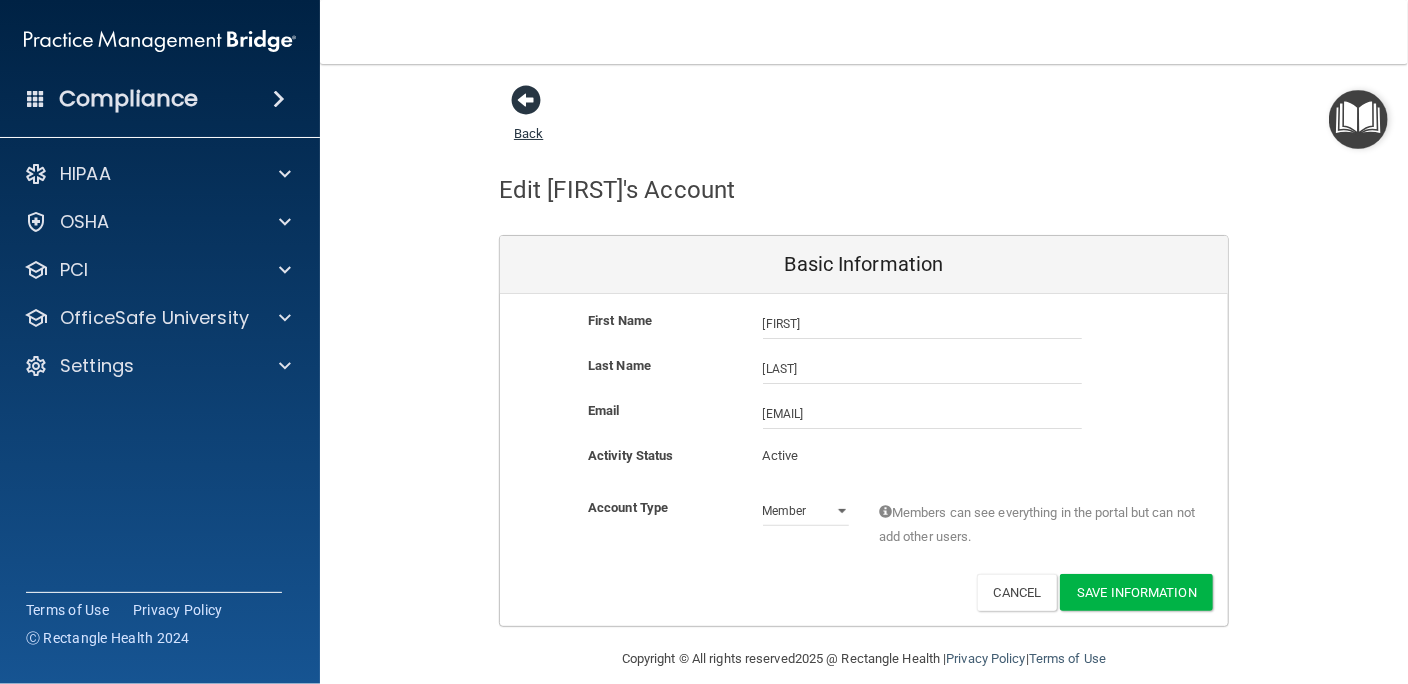 click on "Back" at bounding box center (528, 121) 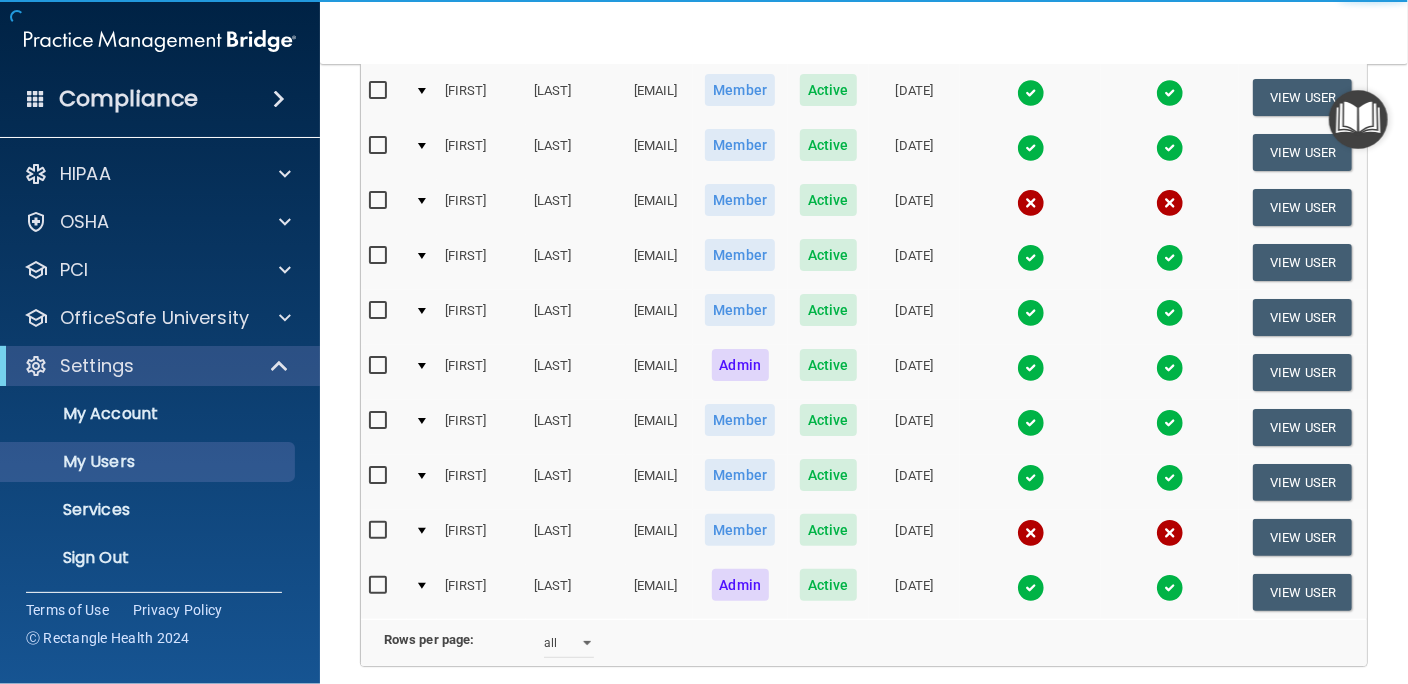 scroll, scrollTop: 909, scrollLeft: 0, axis: vertical 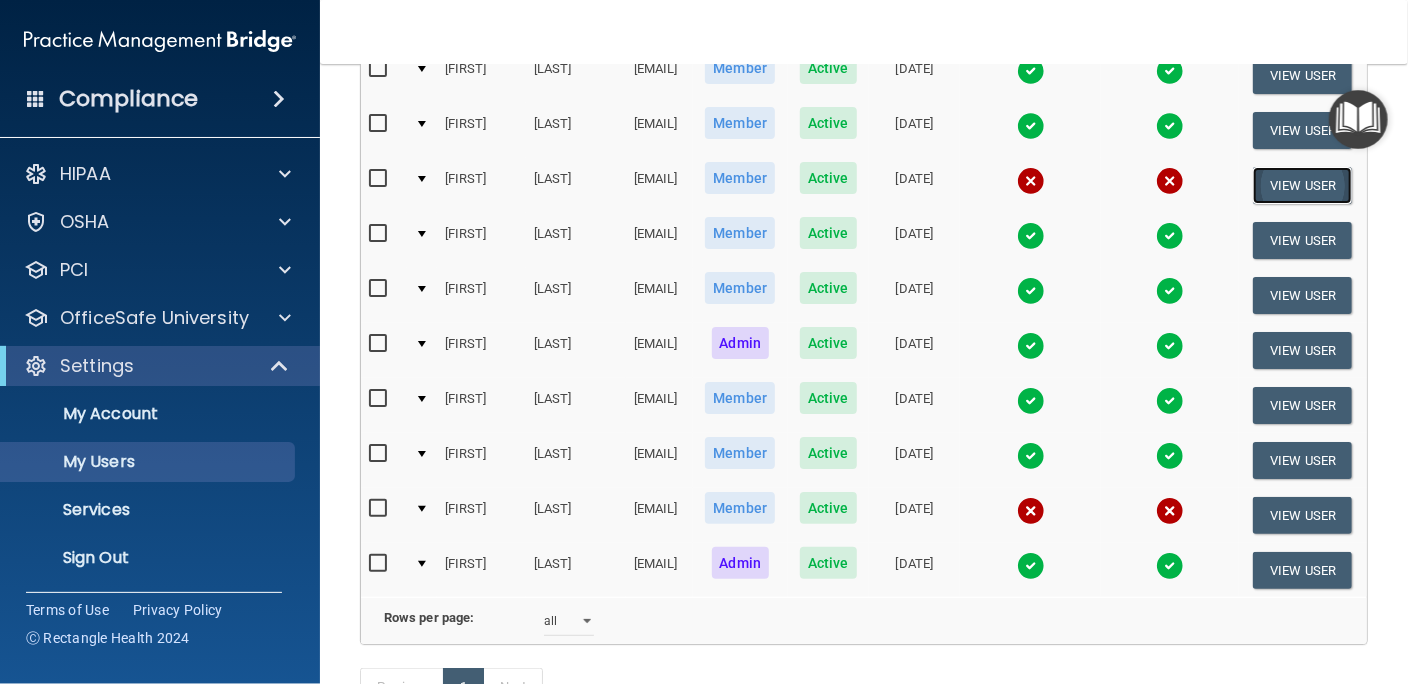 click on "View User" at bounding box center (1302, 185) 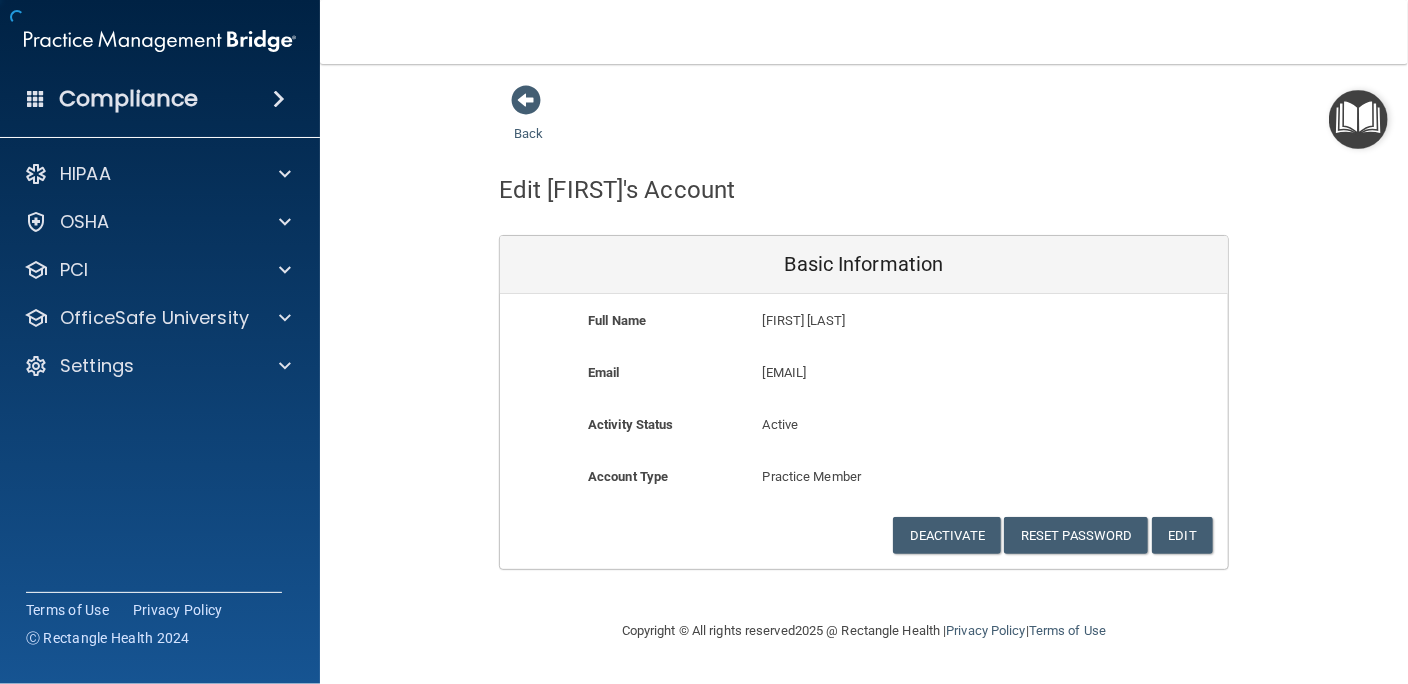 scroll, scrollTop: 0, scrollLeft: 0, axis: both 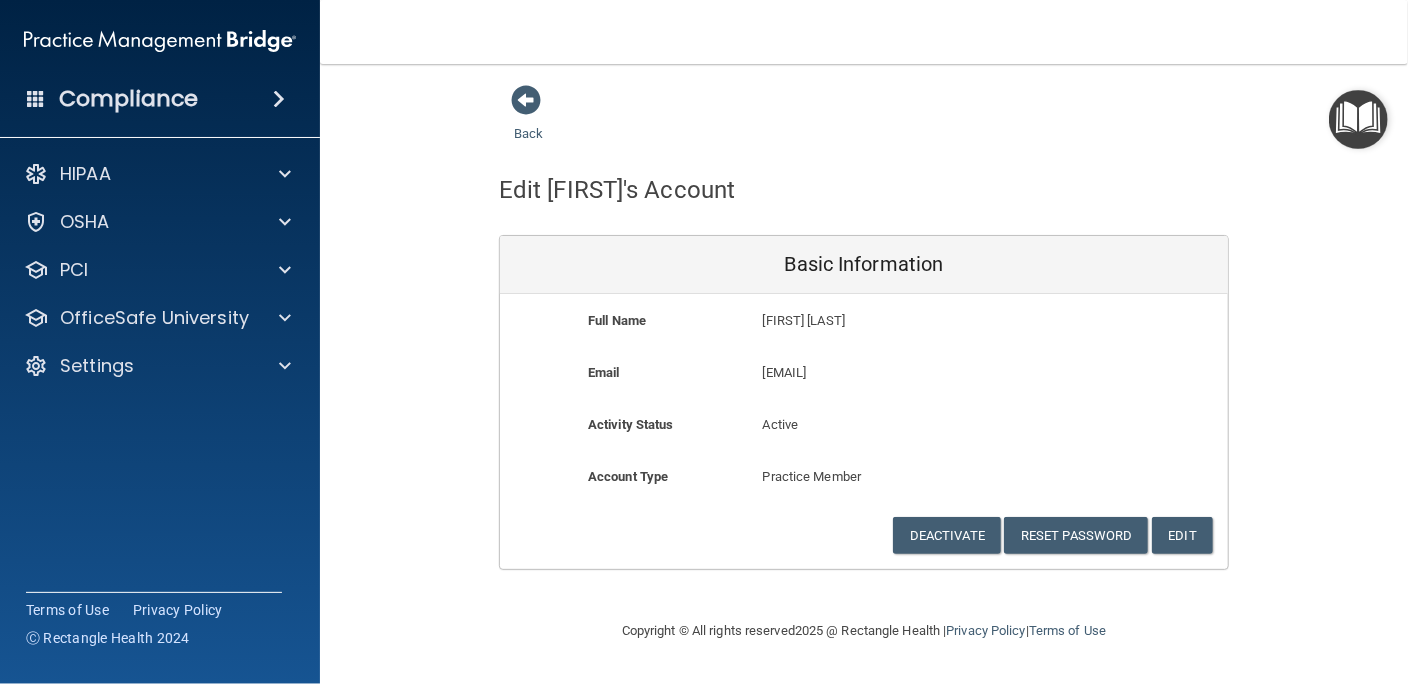 drag, startPoint x: 763, startPoint y: 371, endPoint x: 967, endPoint y: 372, distance: 204.00246 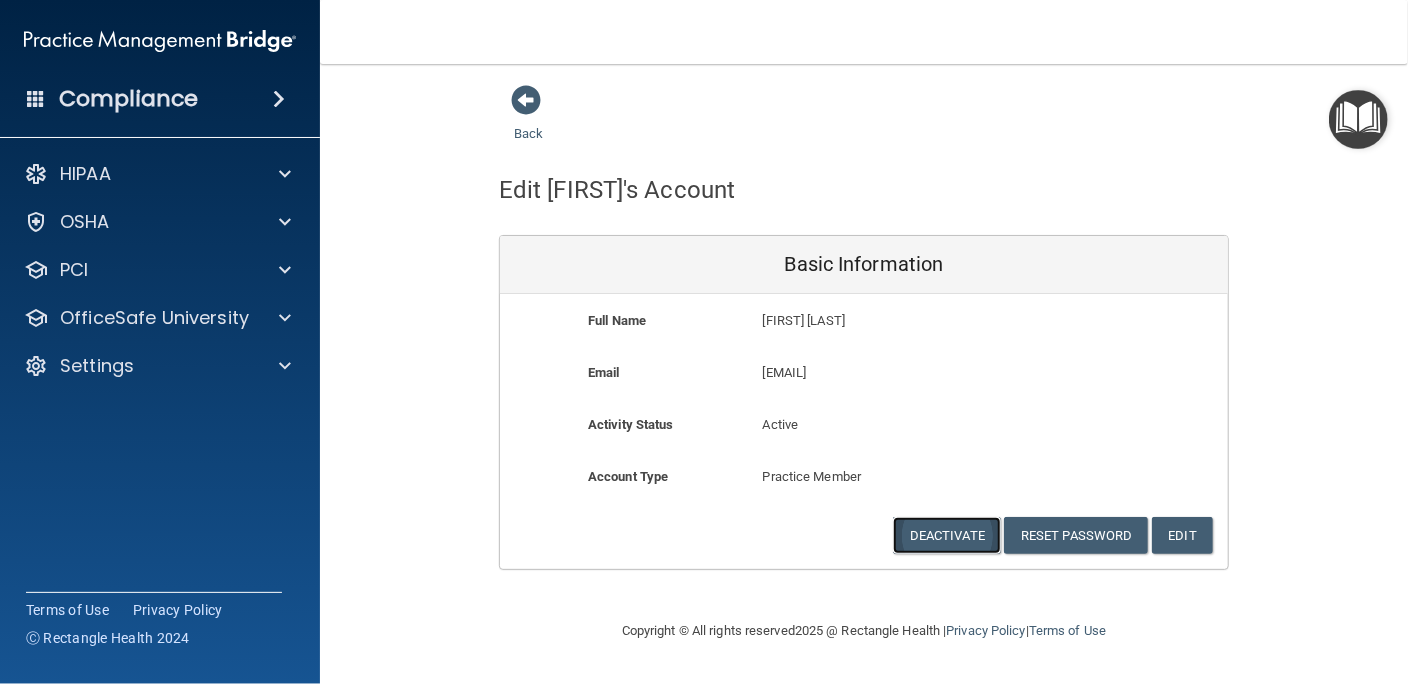 click on "Deactivate" at bounding box center [947, 535] 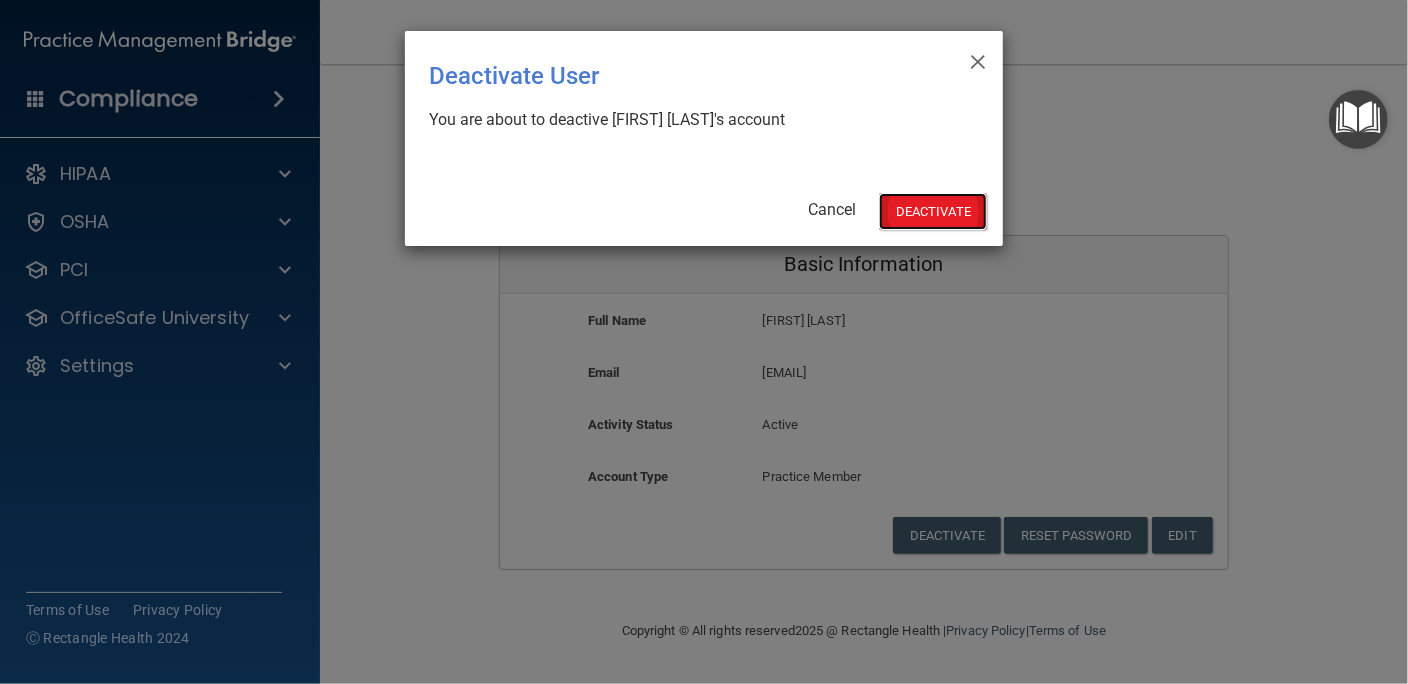 click on "Deactivate" at bounding box center [933, 211] 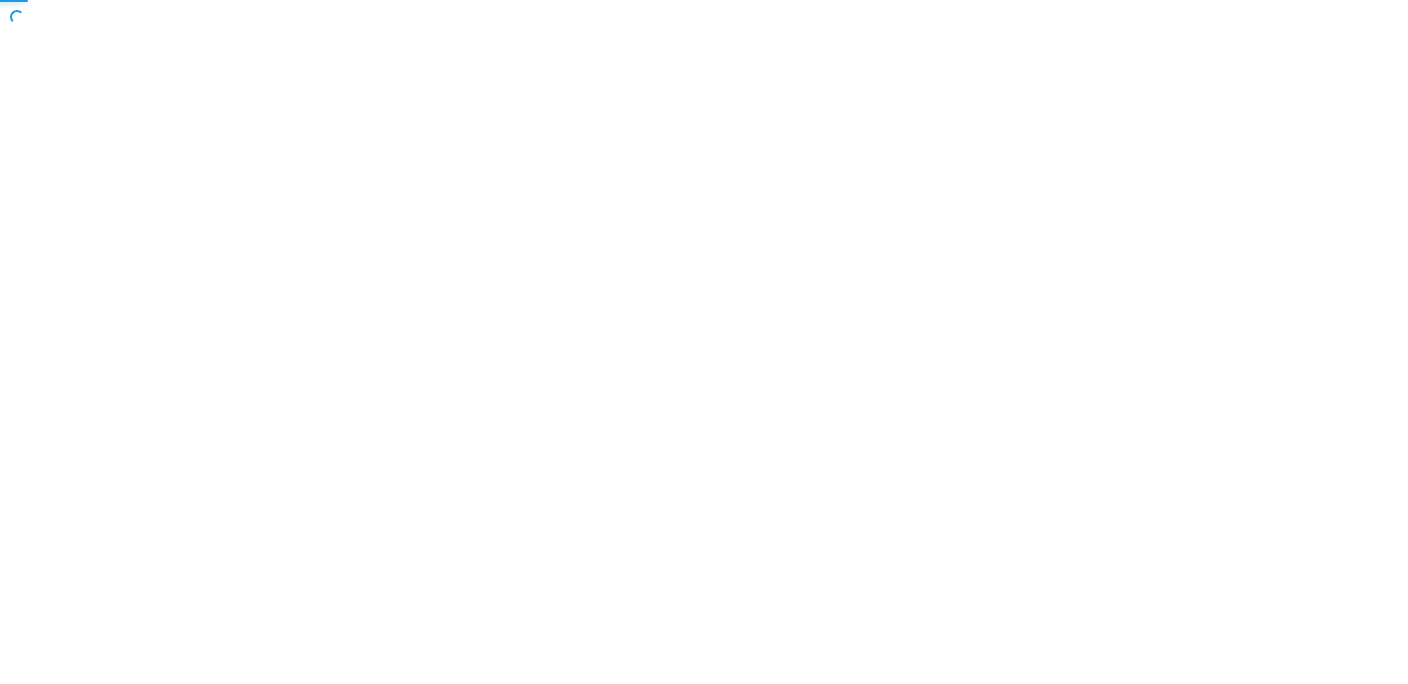 scroll, scrollTop: 0, scrollLeft: 0, axis: both 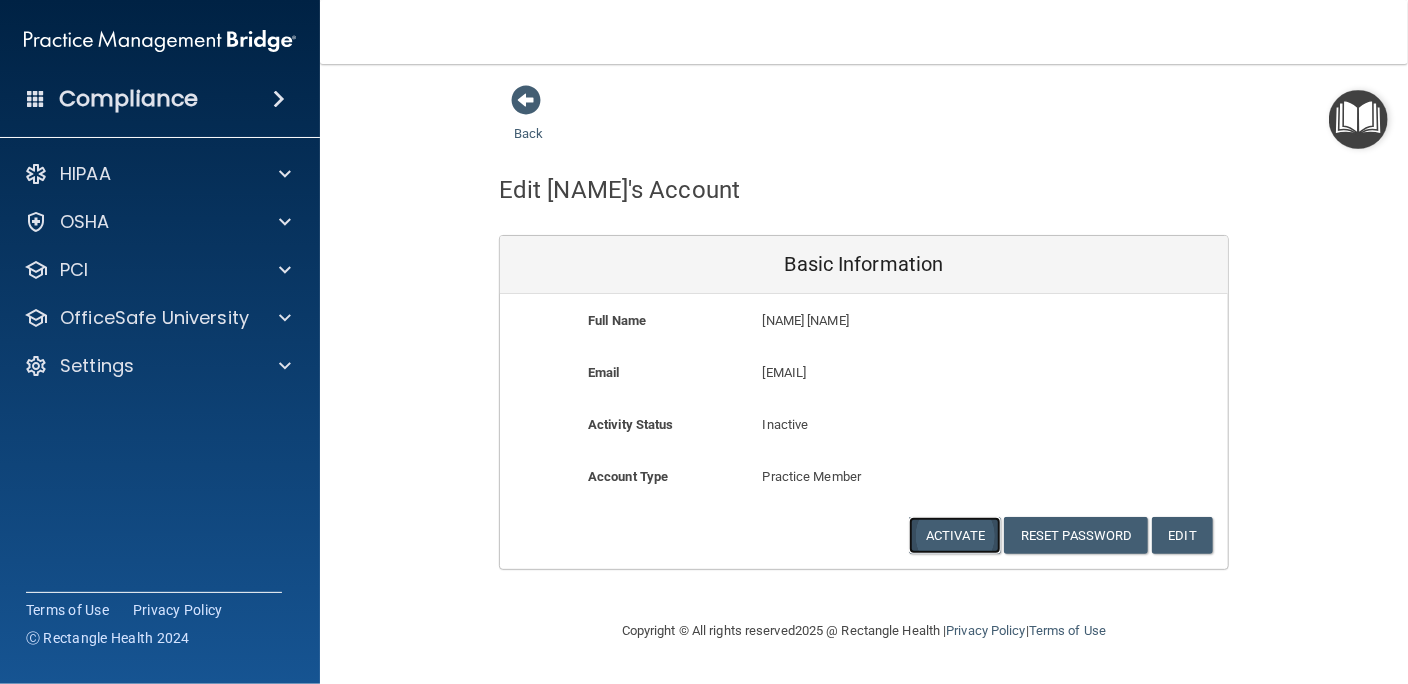 click on "Activate" at bounding box center [955, 535] 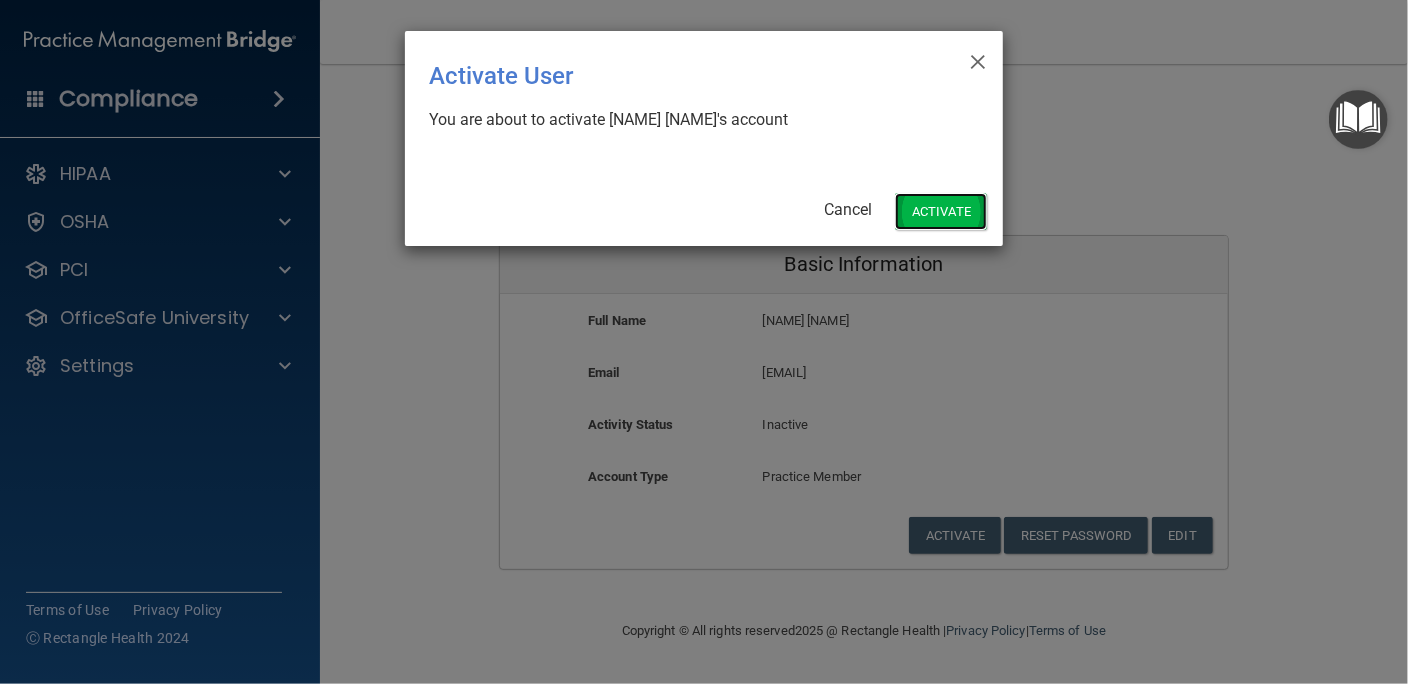 click on "Activate" at bounding box center (941, 211) 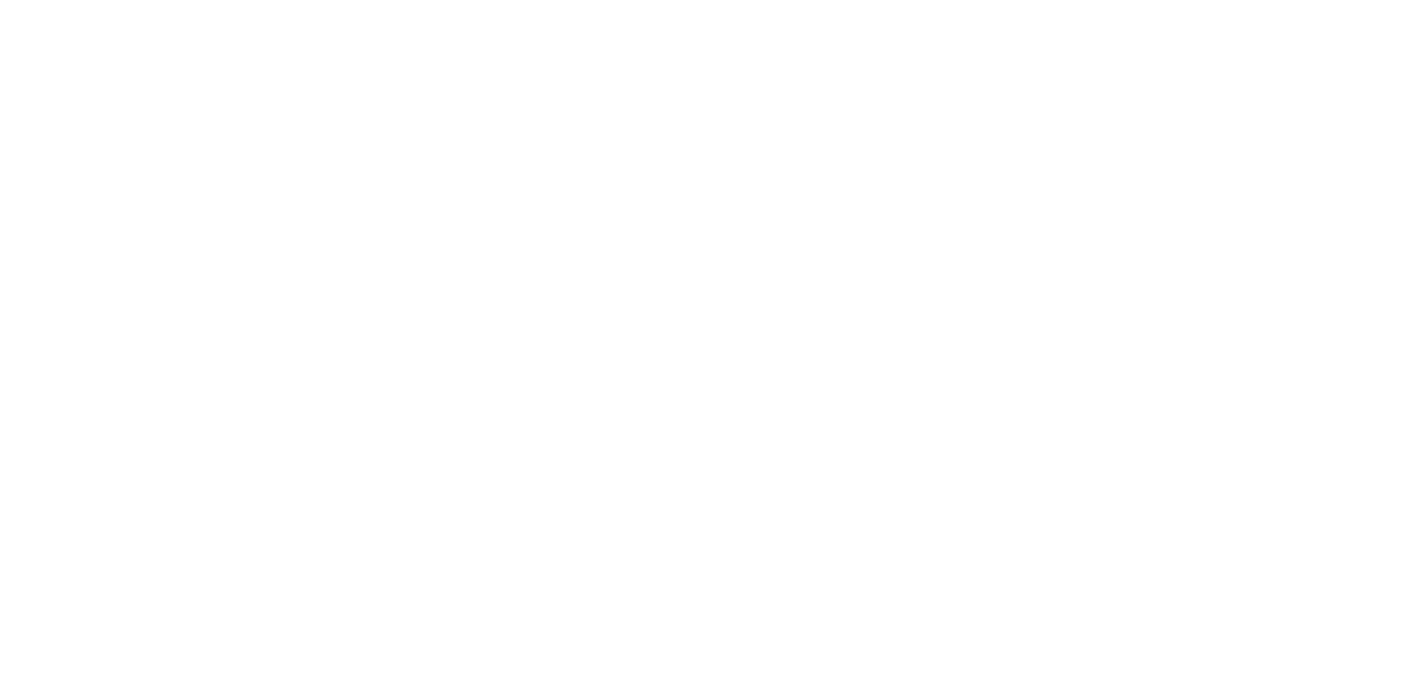 scroll, scrollTop: 0, scrollLeft: 0, axis: both 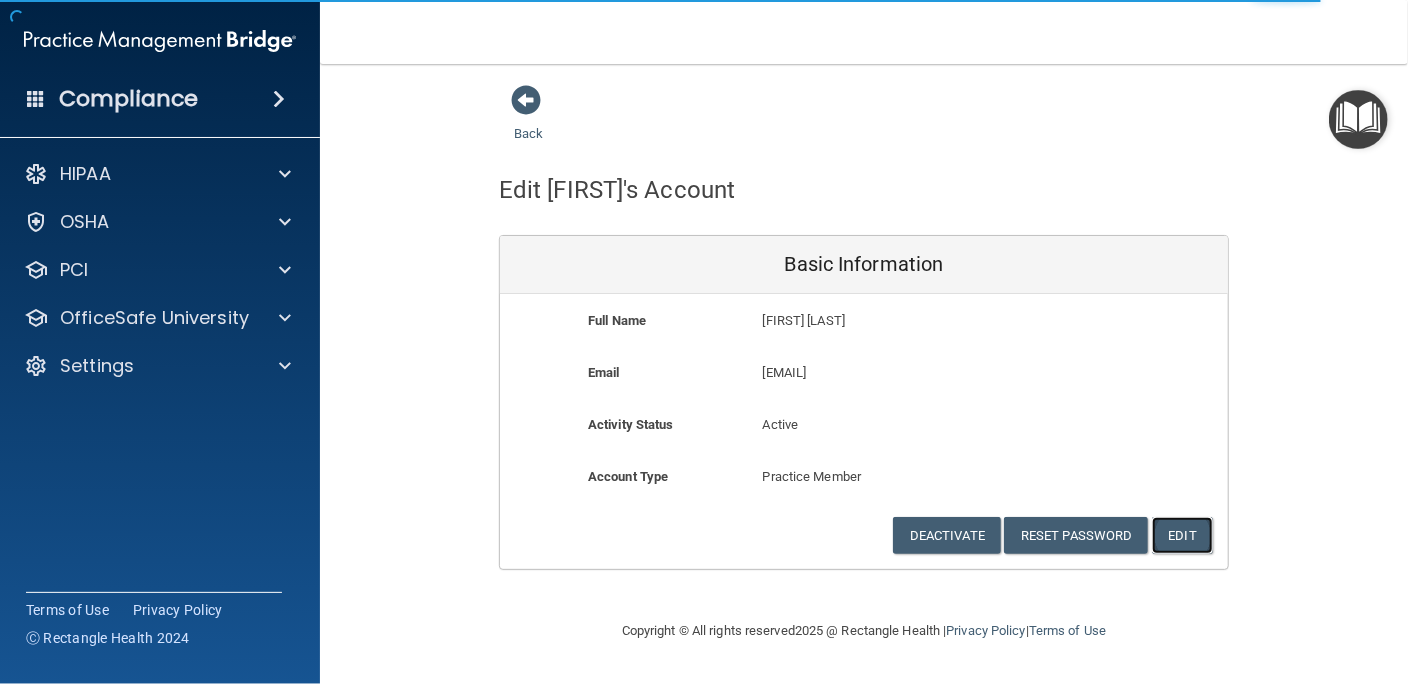 click on "Edit" at bounding box center (1182, 535) 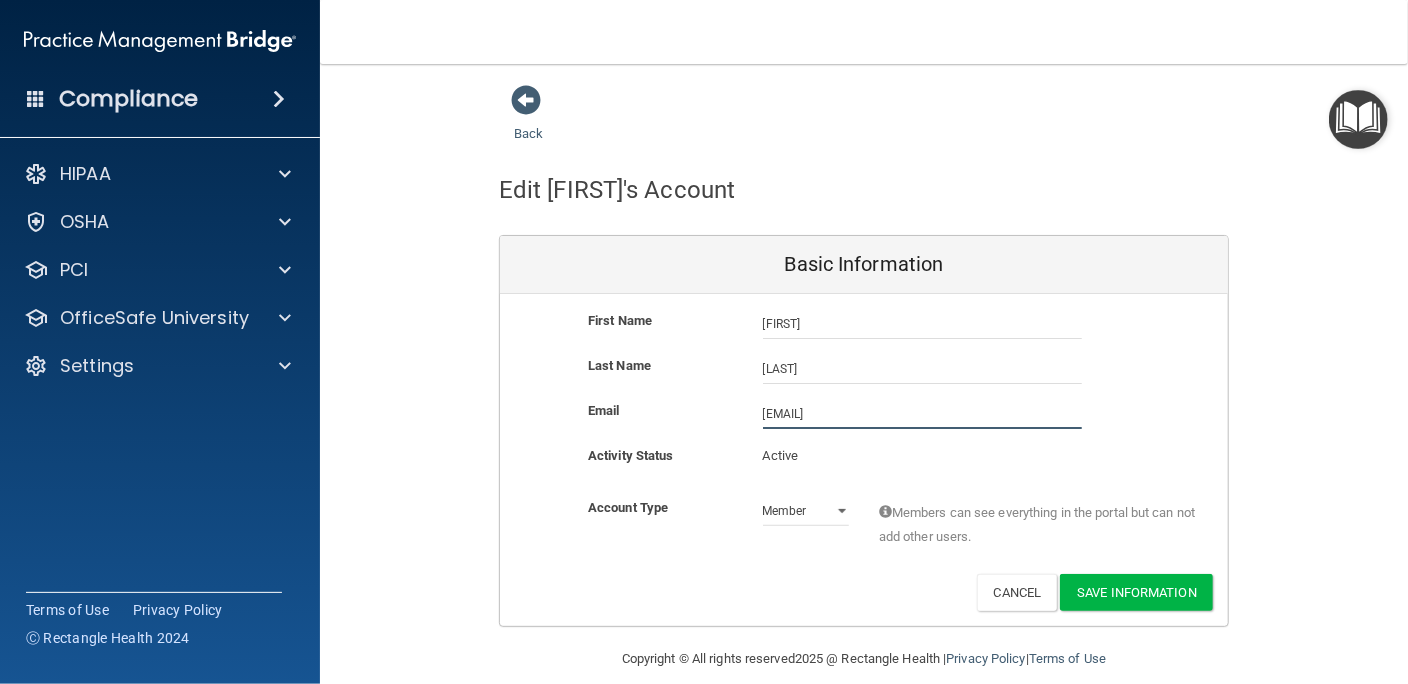 click on "[EMAIL]" at bounding box center [922, 414] 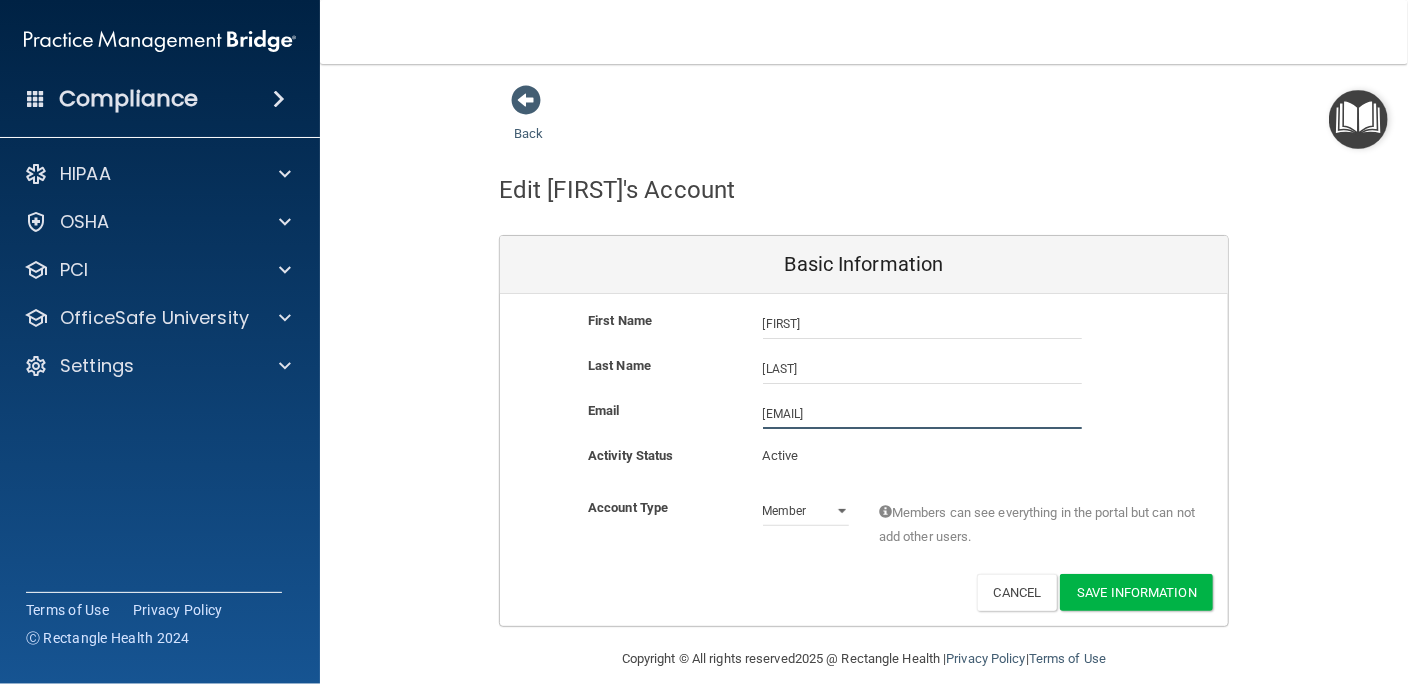 type on "[EMAIL]" 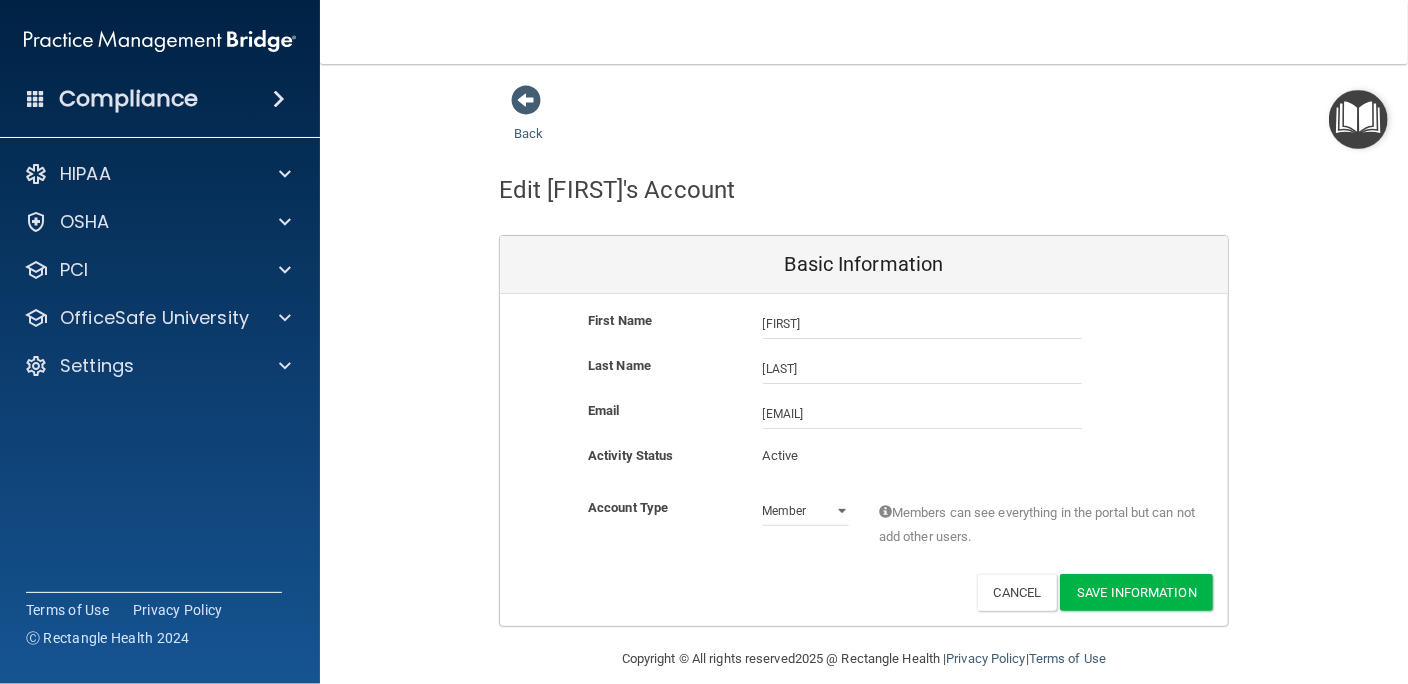 click on "Active" at bounding box center [806, 456] 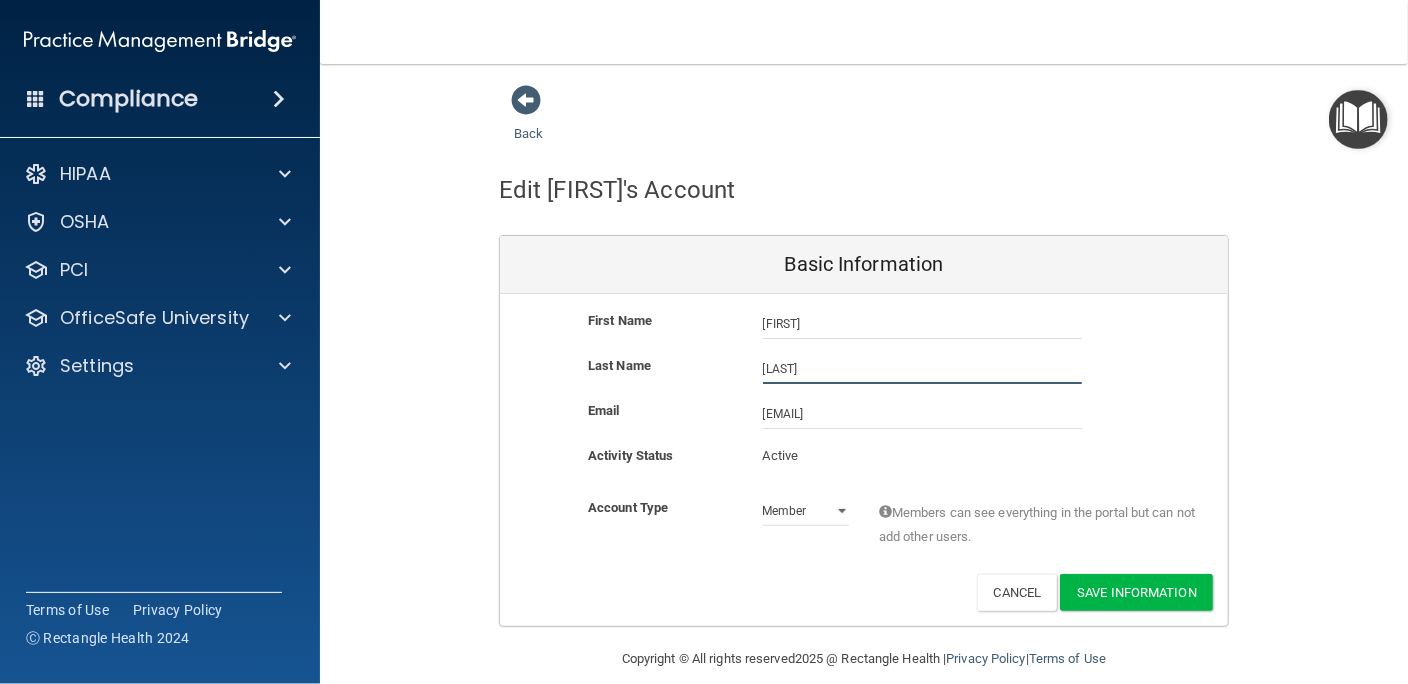 click on "[LAST]" at bounding box center [922, 369] 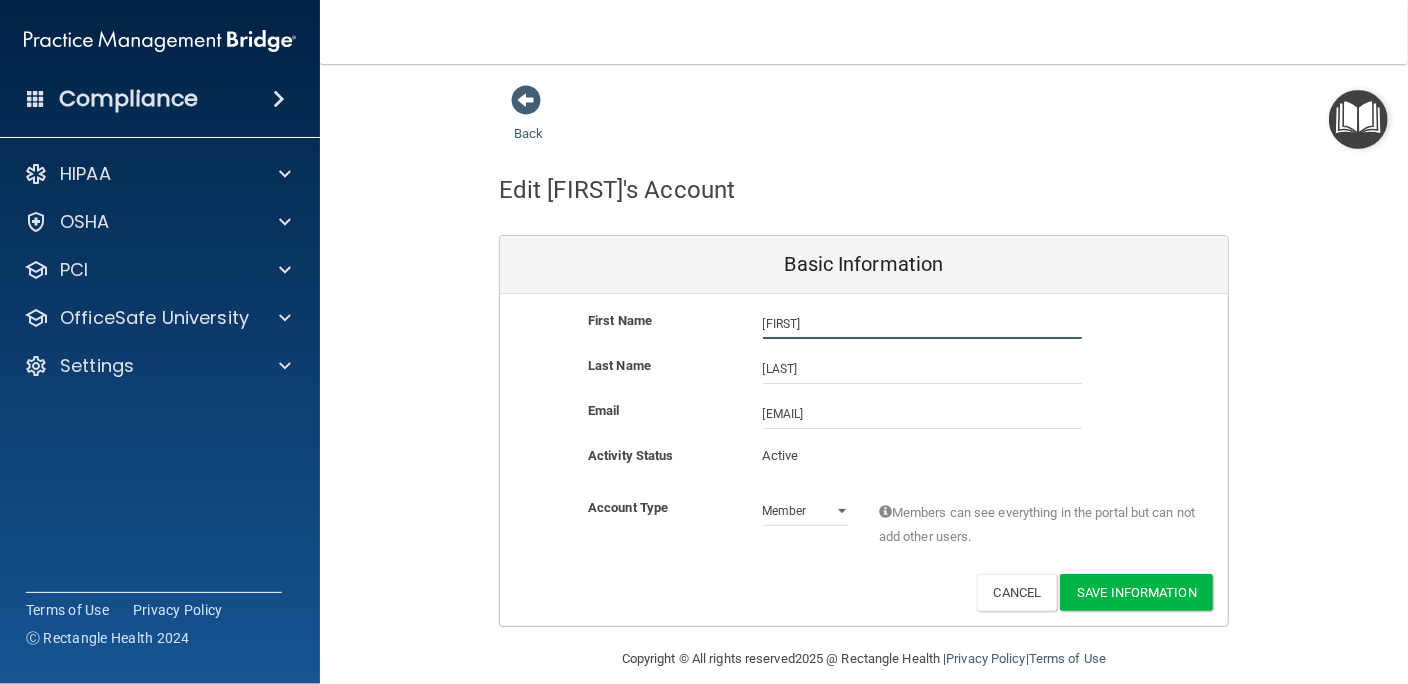 click on "[FIRST]" at bounding box center (922, 324) 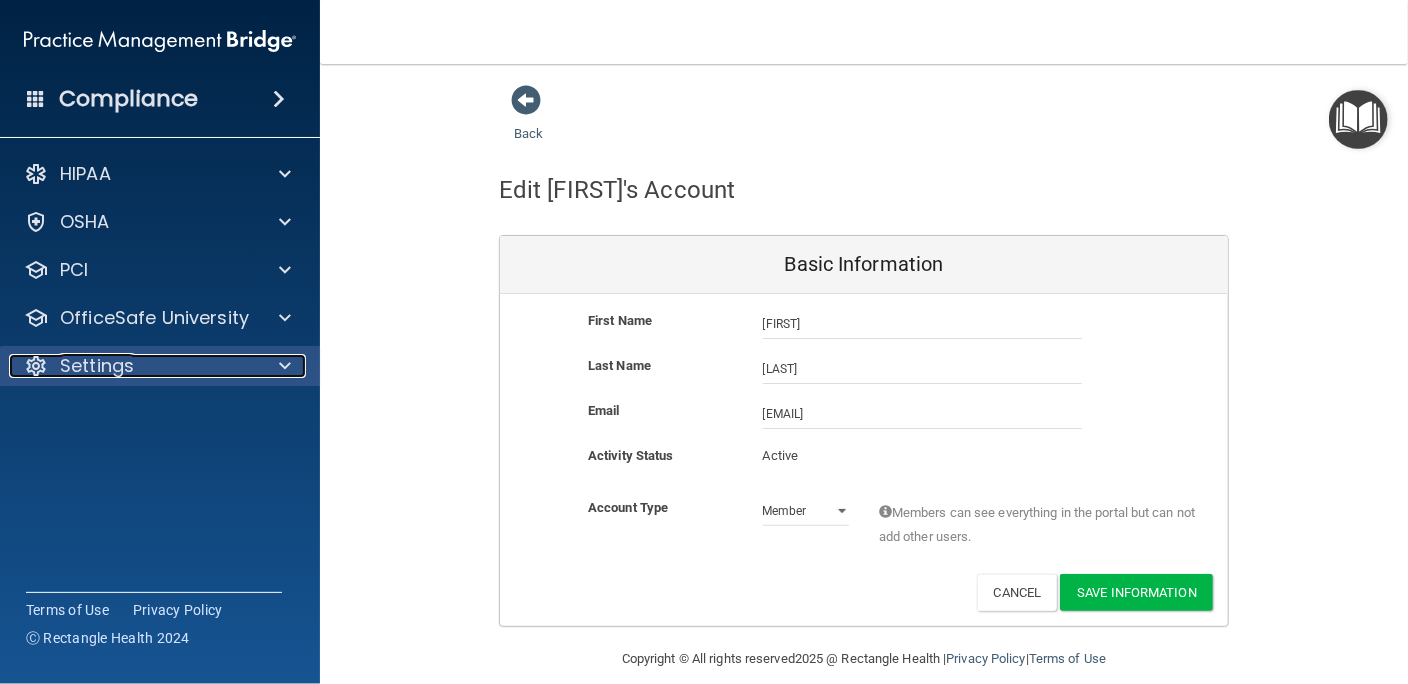 click on "Settings" at bounding box center [133, 366] 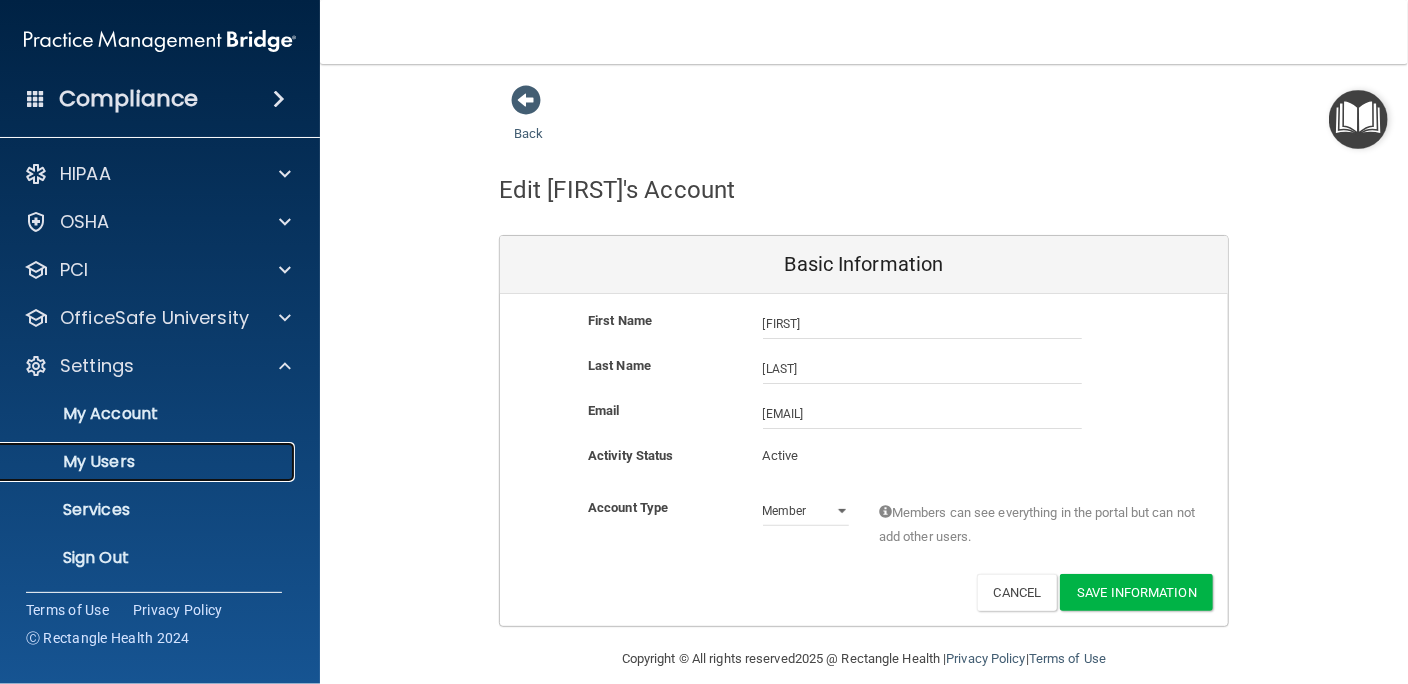 click on "My Users" at bounding box center (149, 462) 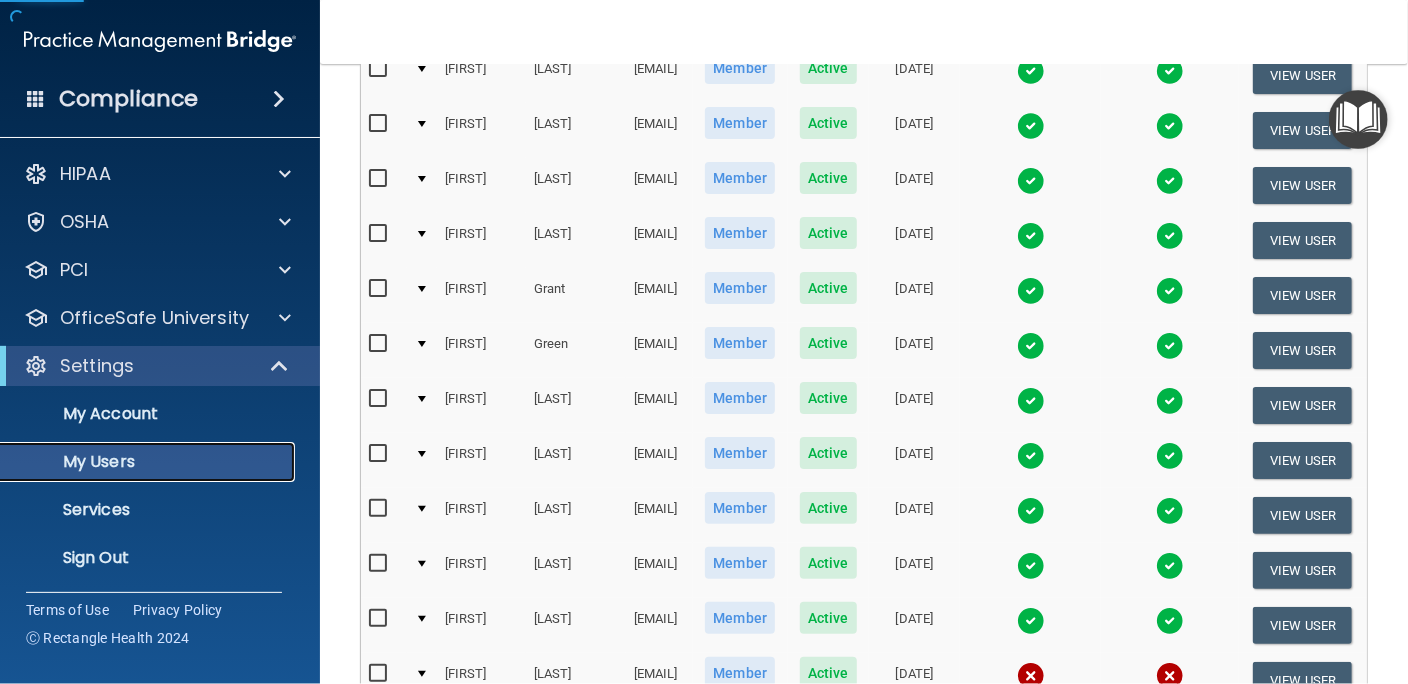 scroll, scrollTop: 545, scrollLeft: 0, axis: vertical 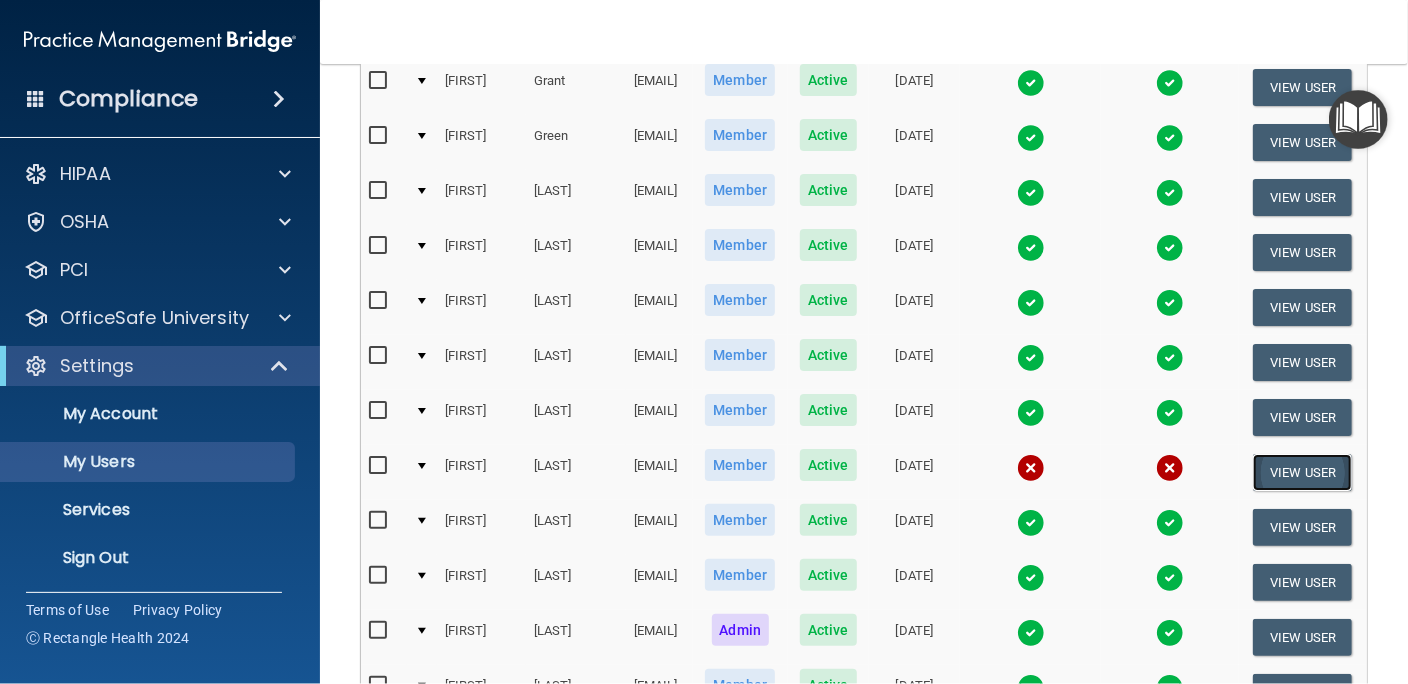 click on "View User" at bounding box center (1302, 472) 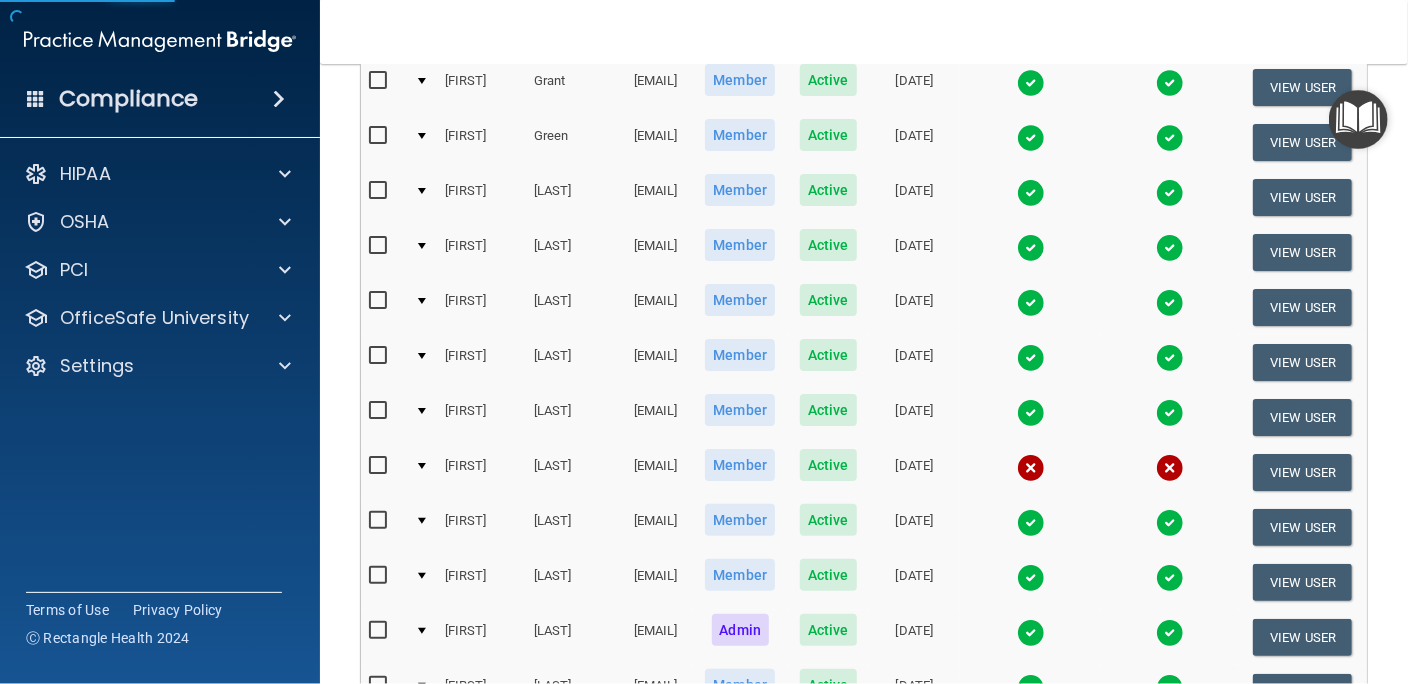 scroll, scrollTop: 0, scrollLeft: 0, axis: both 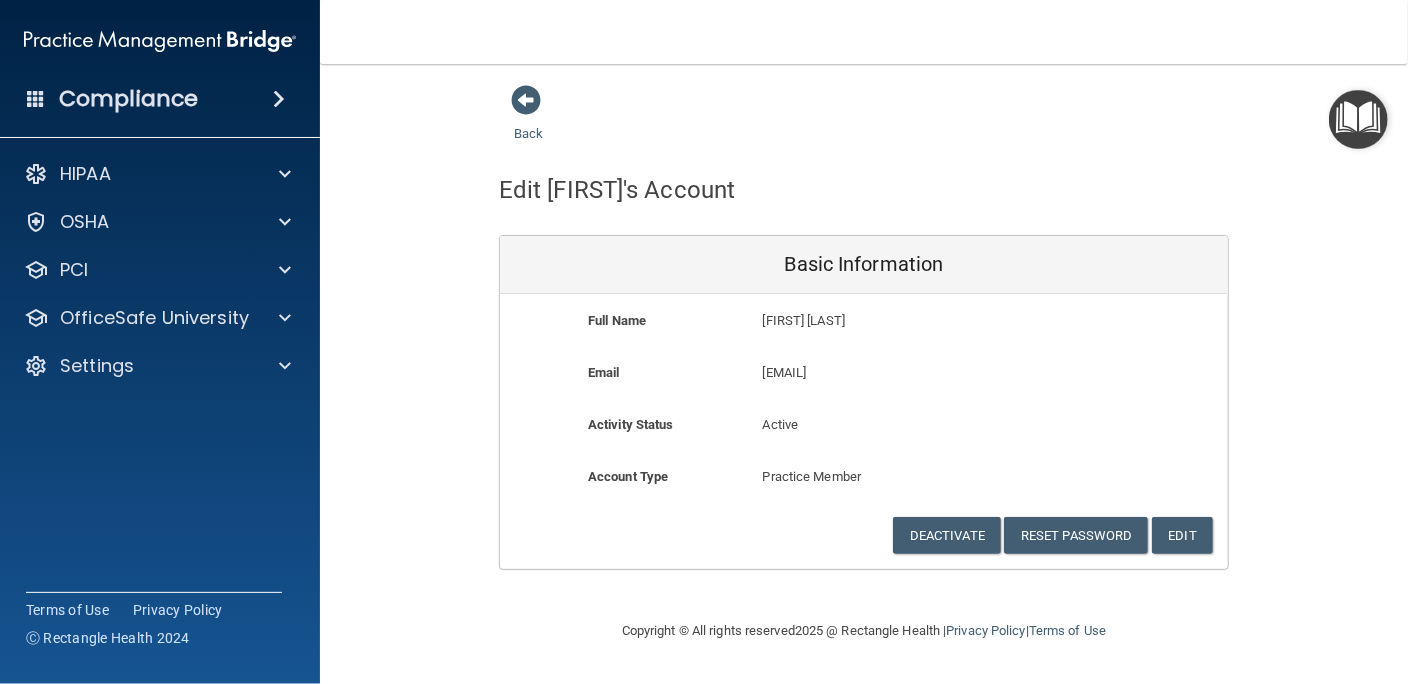 drag, startPoint x: 761, startPoint y: 373, endPoint x: 964, endPoint y: 379, distance: 203.08865 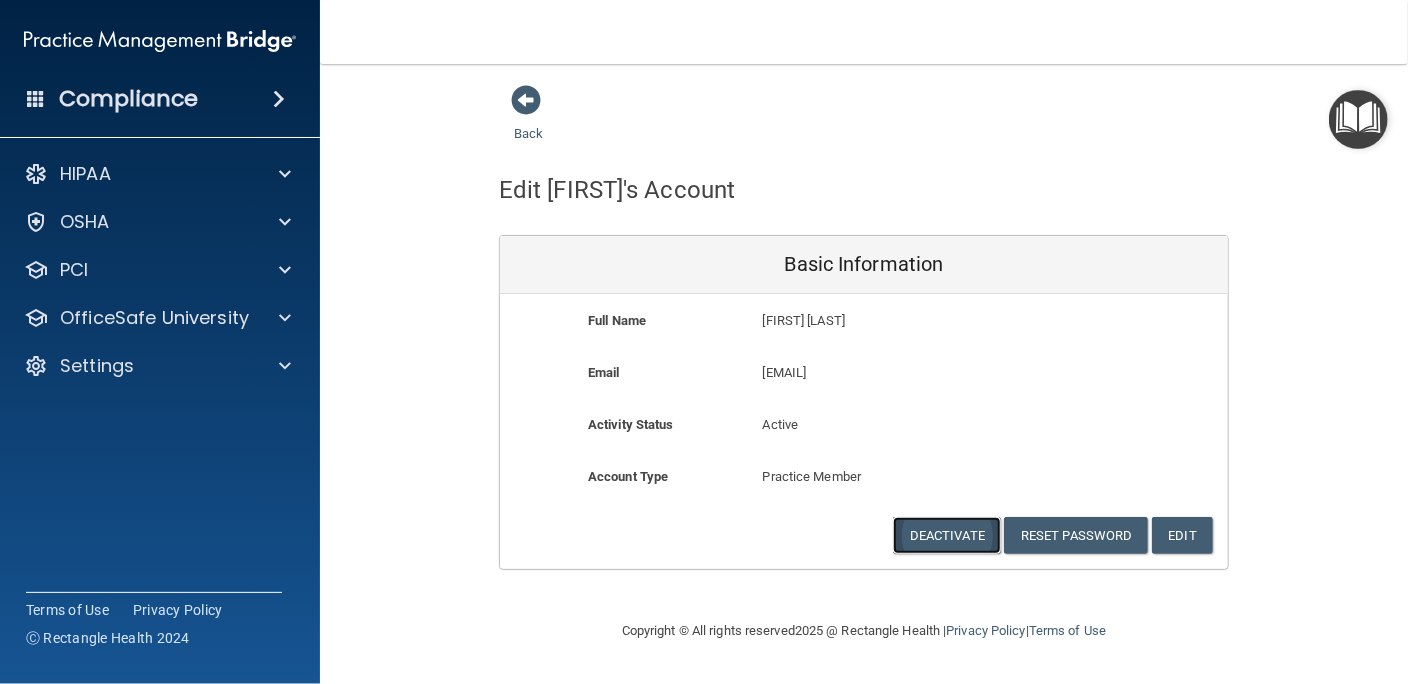 click on "Deactivate" at bounding box center (947, 535) 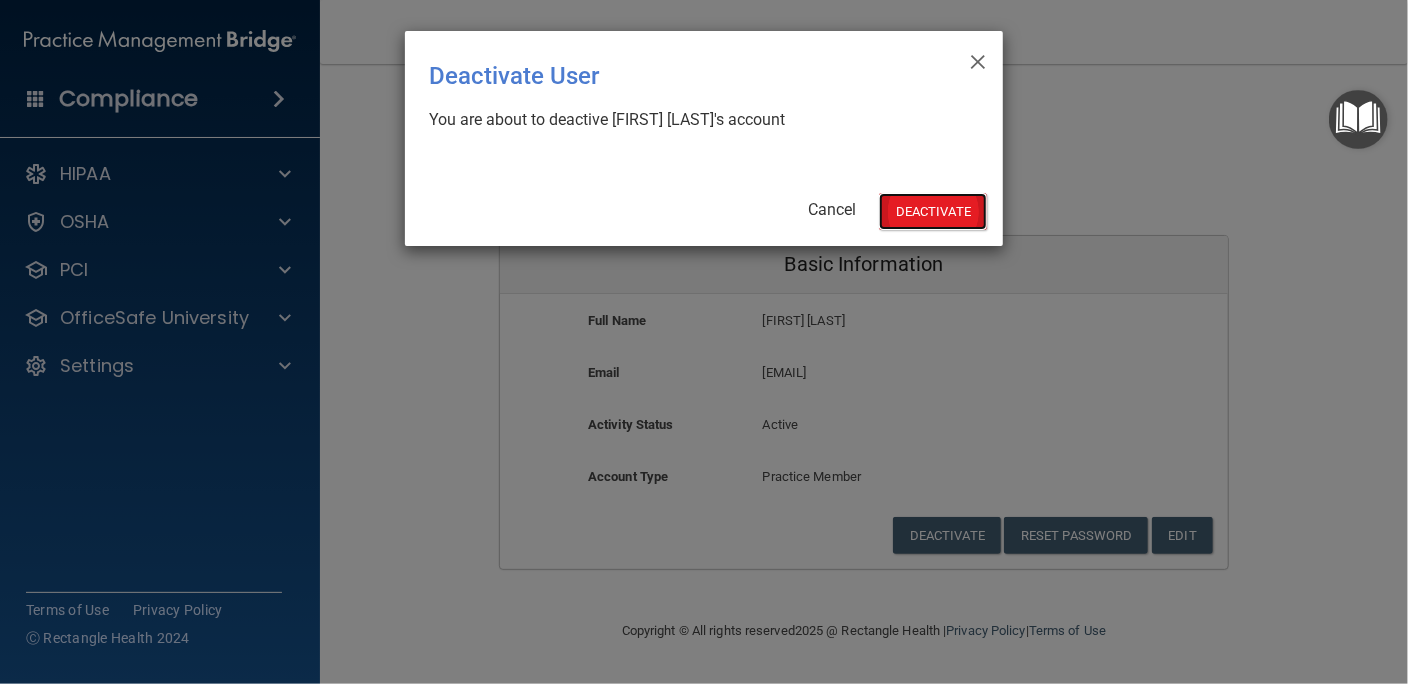 click on "Deactivate" at bounding box center (933, 211) 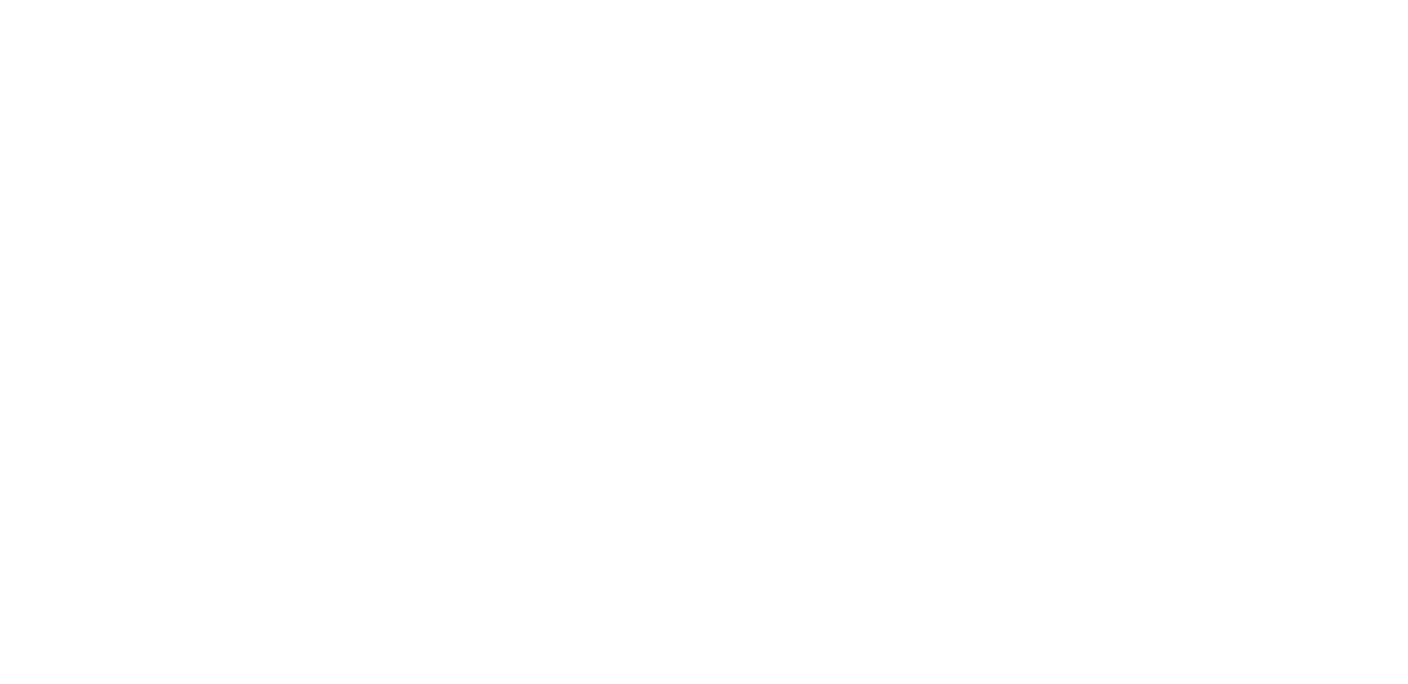 scroll, scrollTop: 0, scrollLeft: 0, axis: both 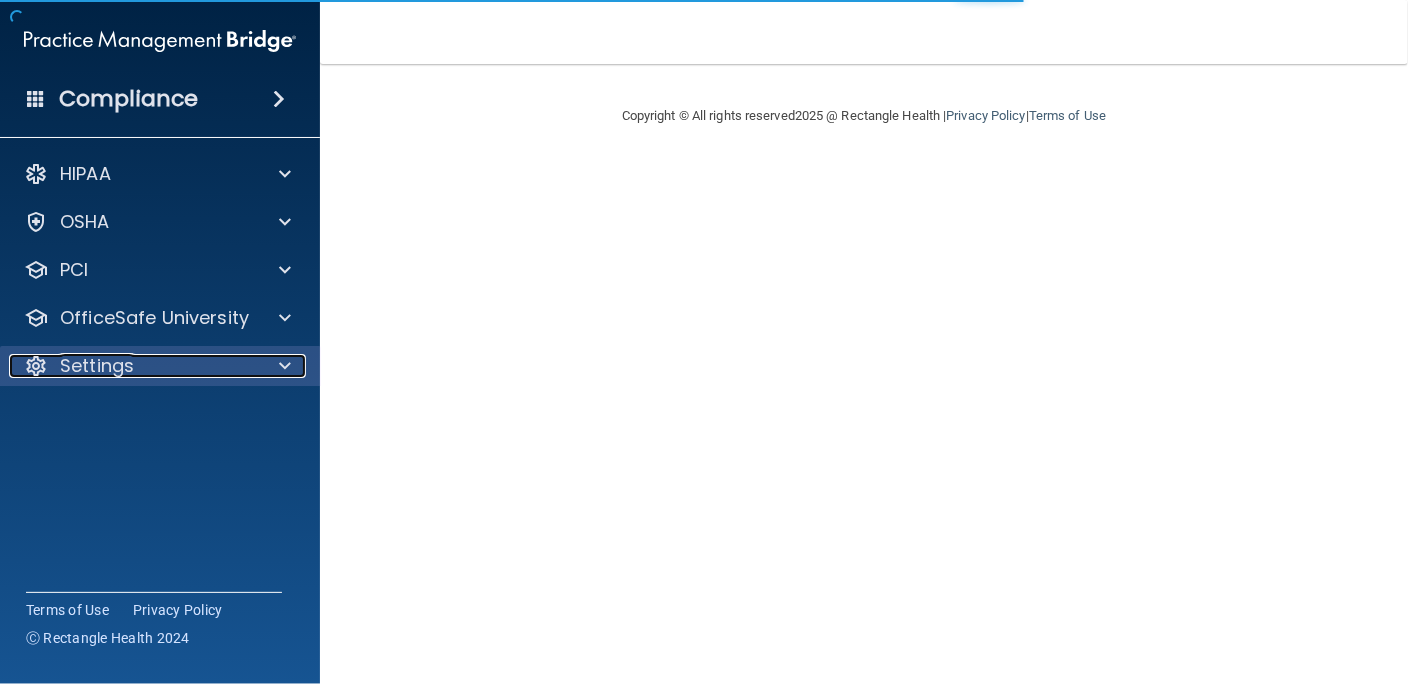click on "Settings" at bounding box center (133, 366) 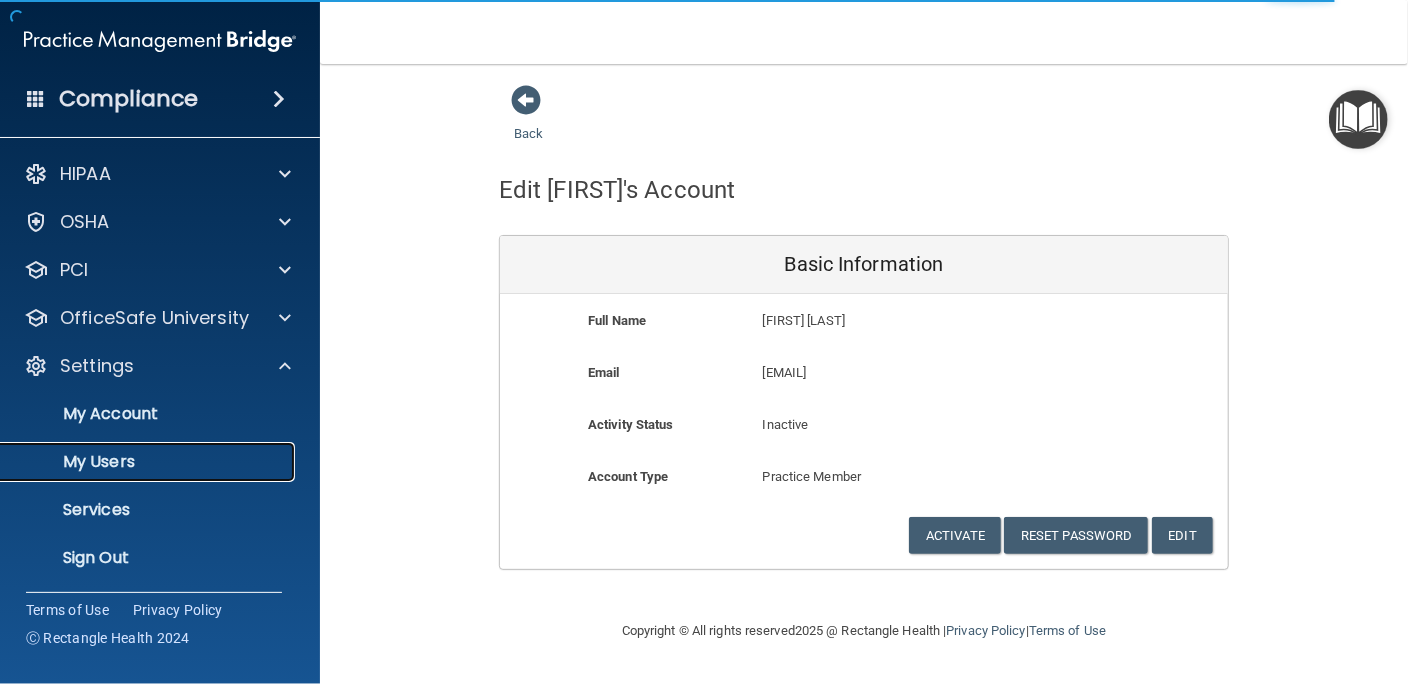 click on "My Users" at bounding box center [149, 462] 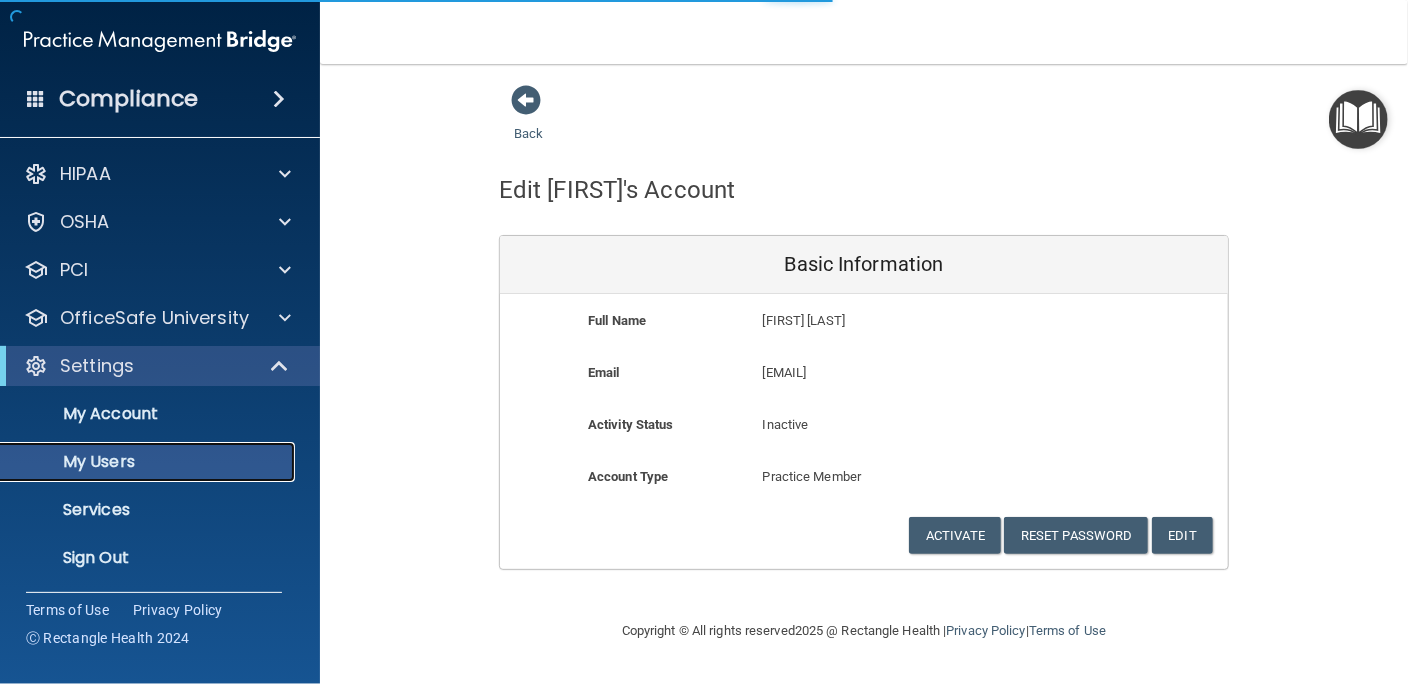 select on "20" 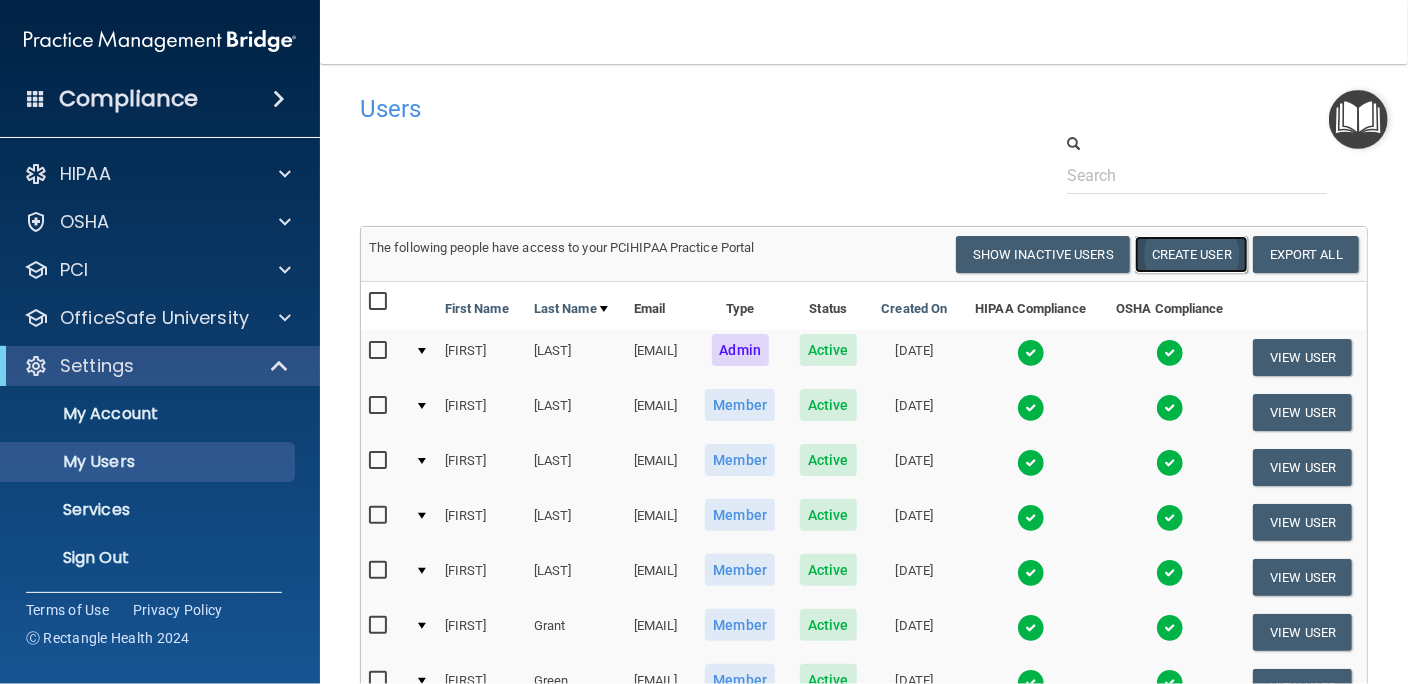 click on "Create User" at bounding box center [1191, 254] 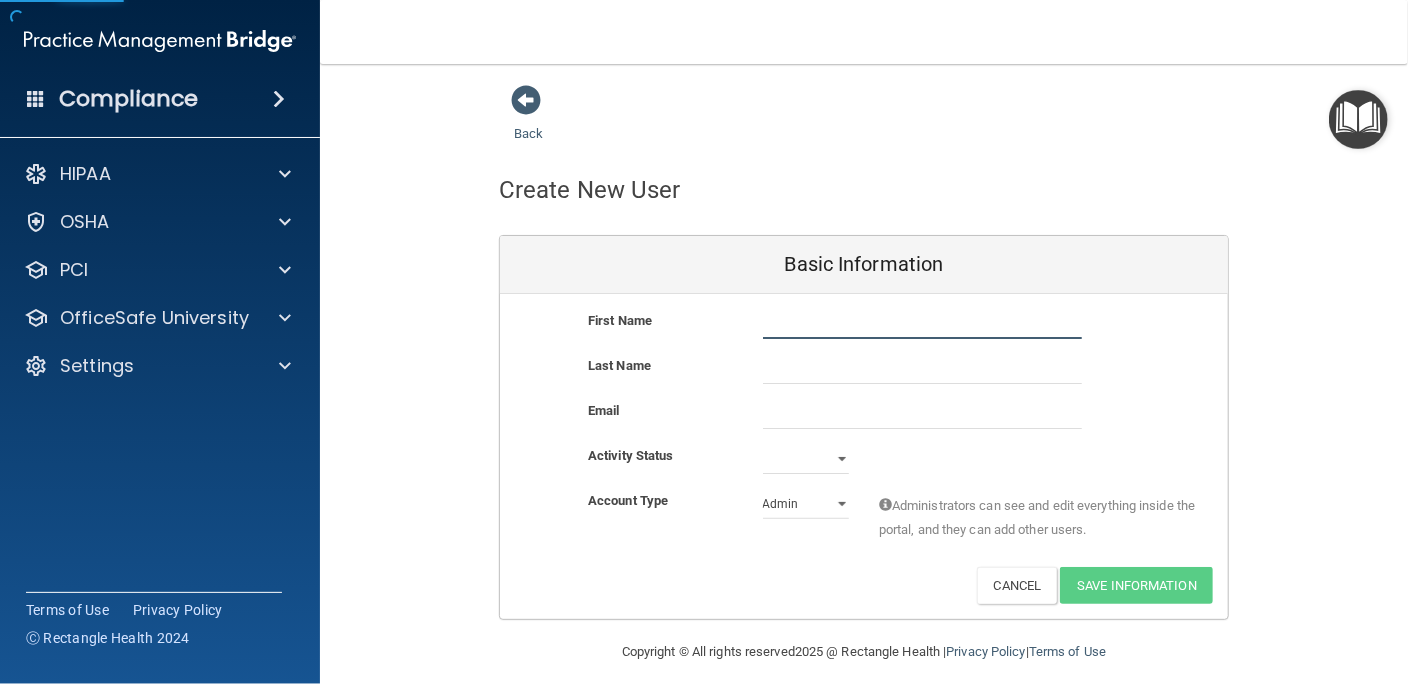 click at bounding box center [922, 324] 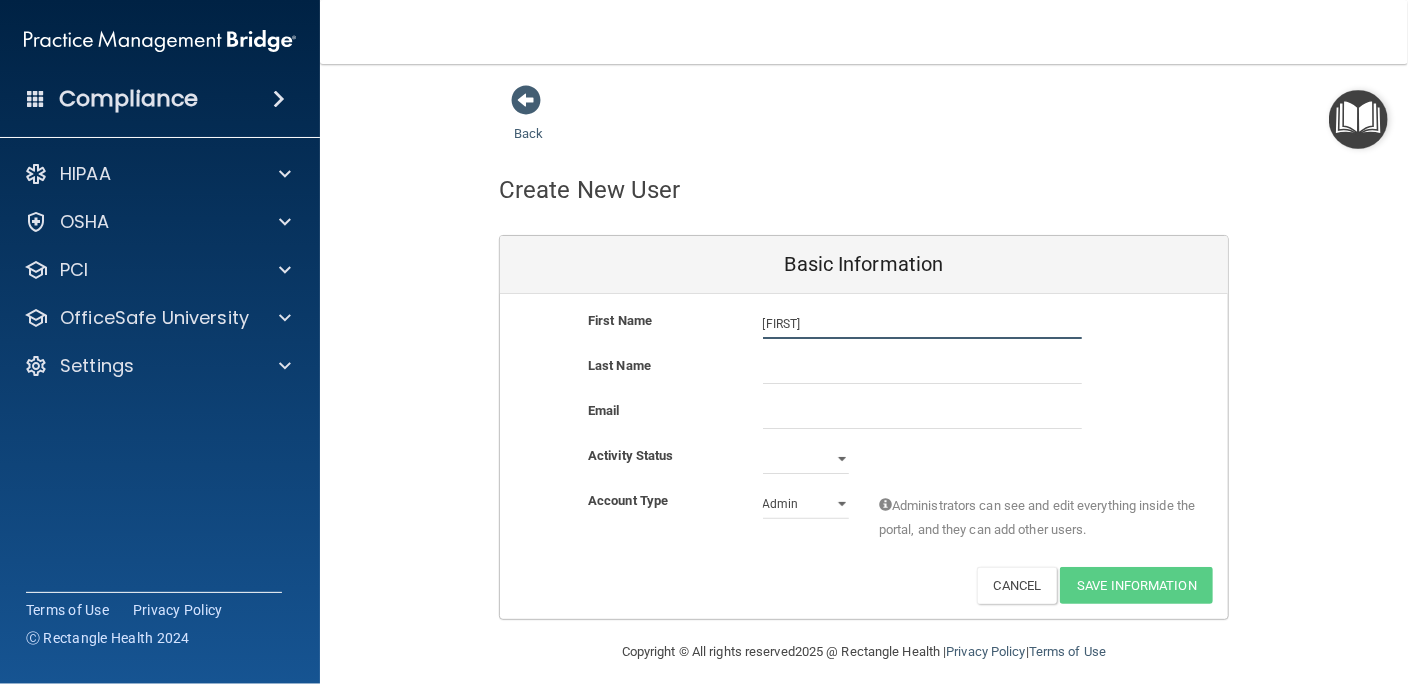 type on "[FIRST]" 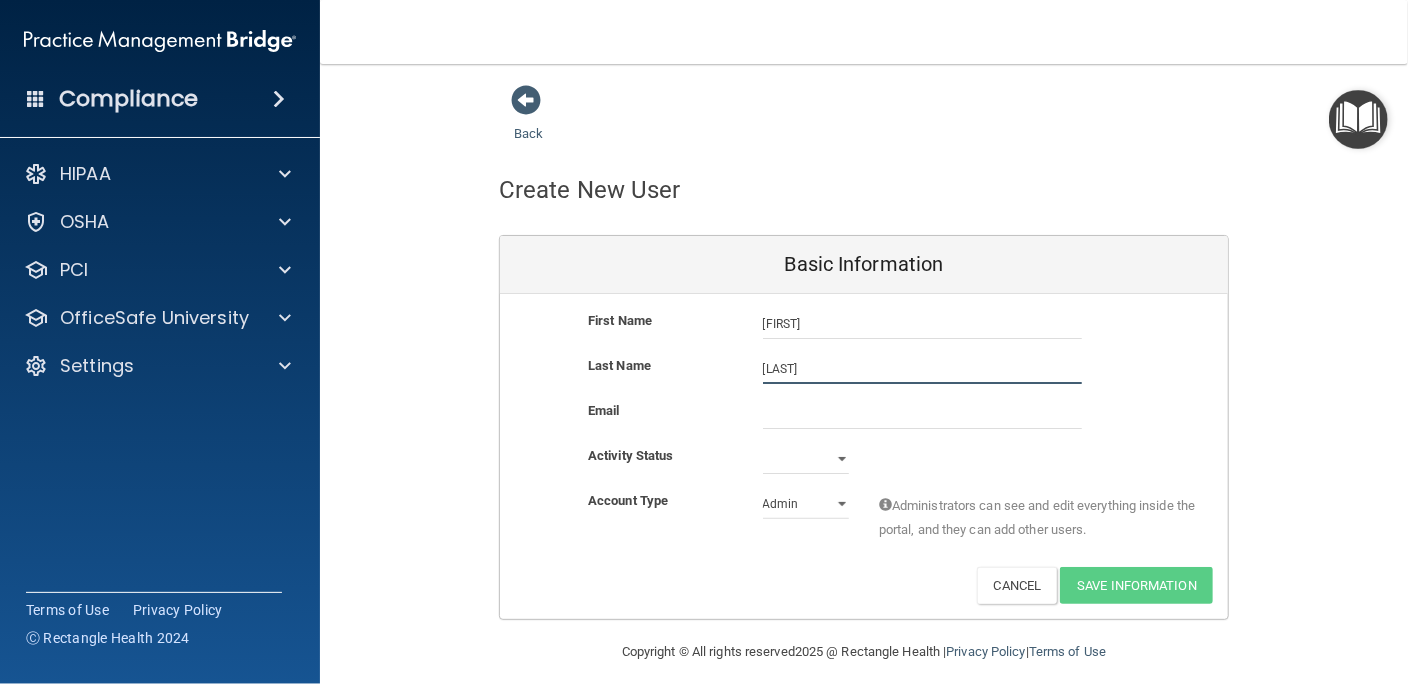 type on "[LAST]" 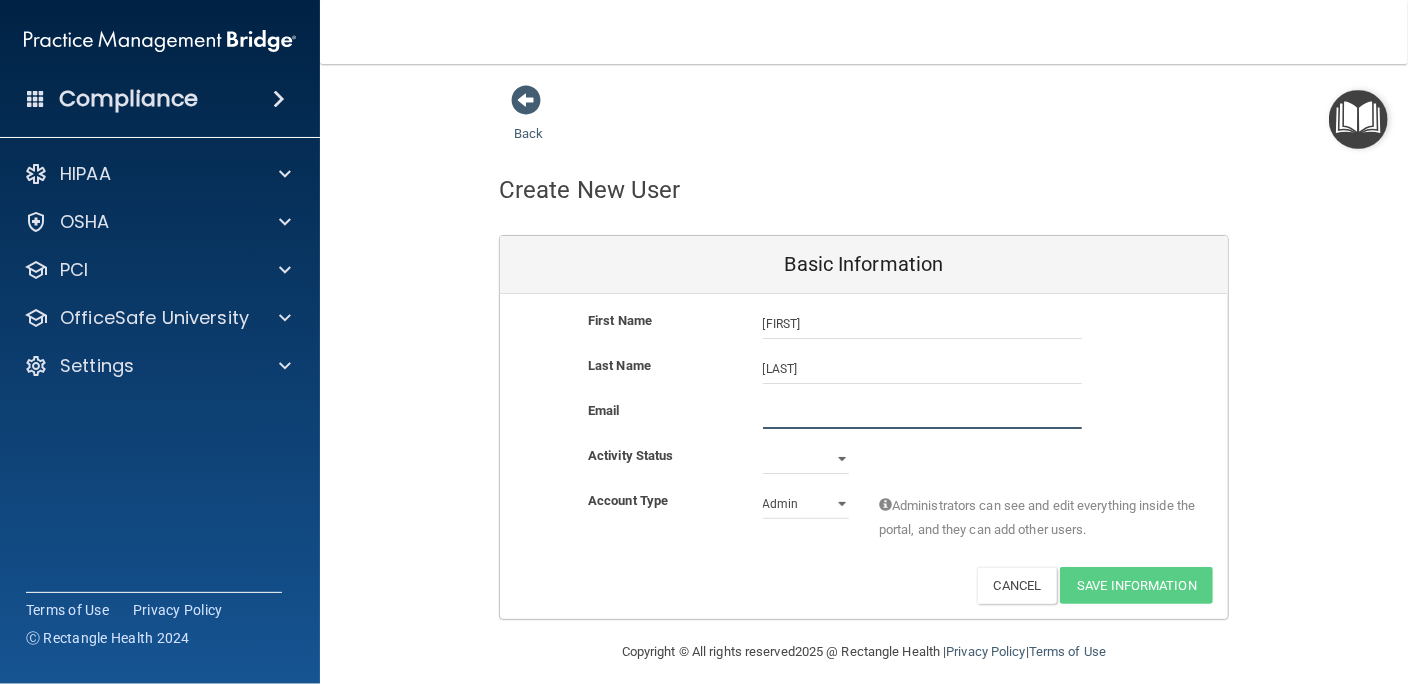 paste on "[EMAIL]" 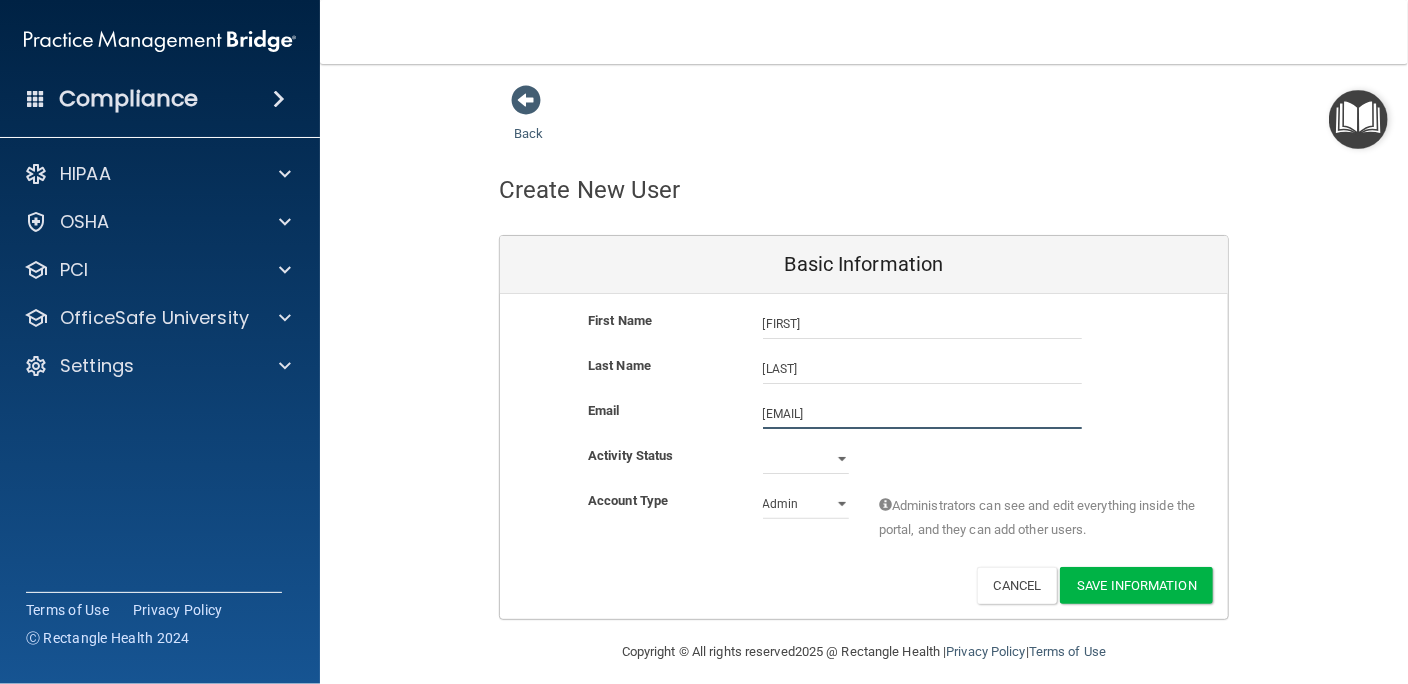 type on "[EMAIL]" 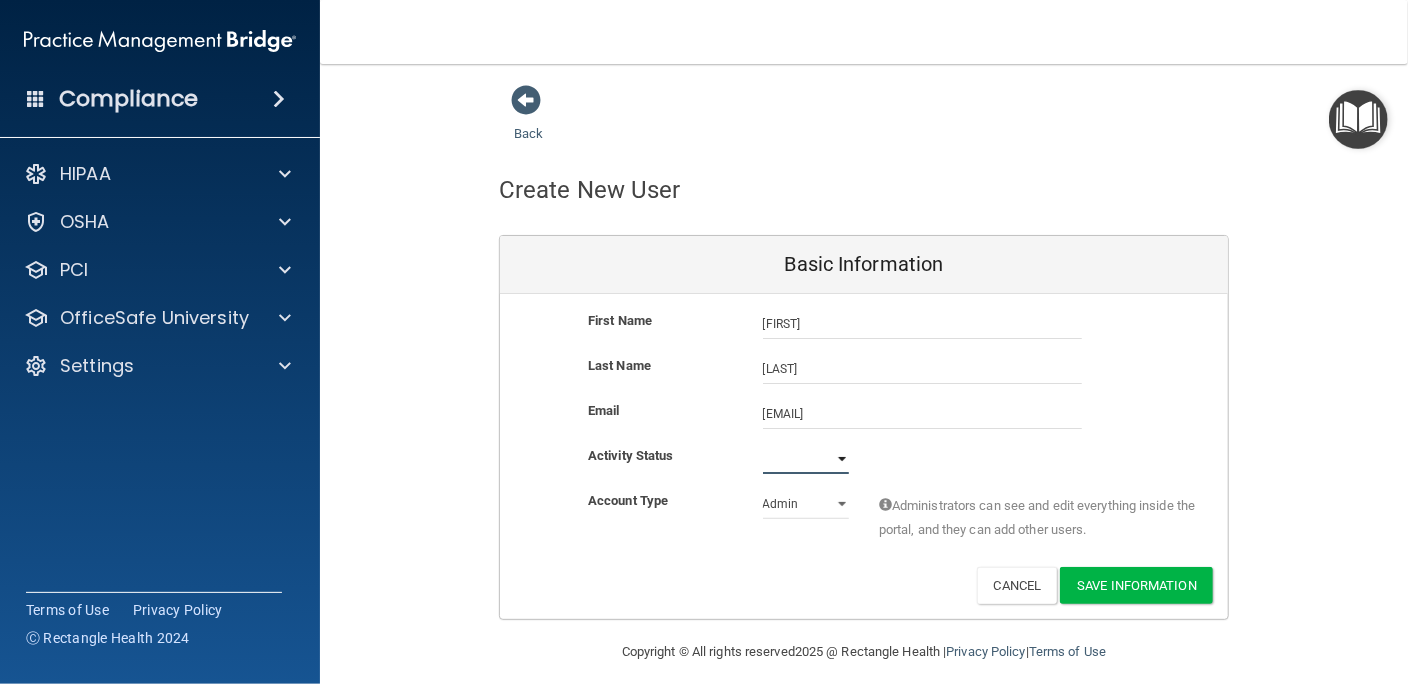 click on "Active  Inactive" at bounding box center [806, 459] 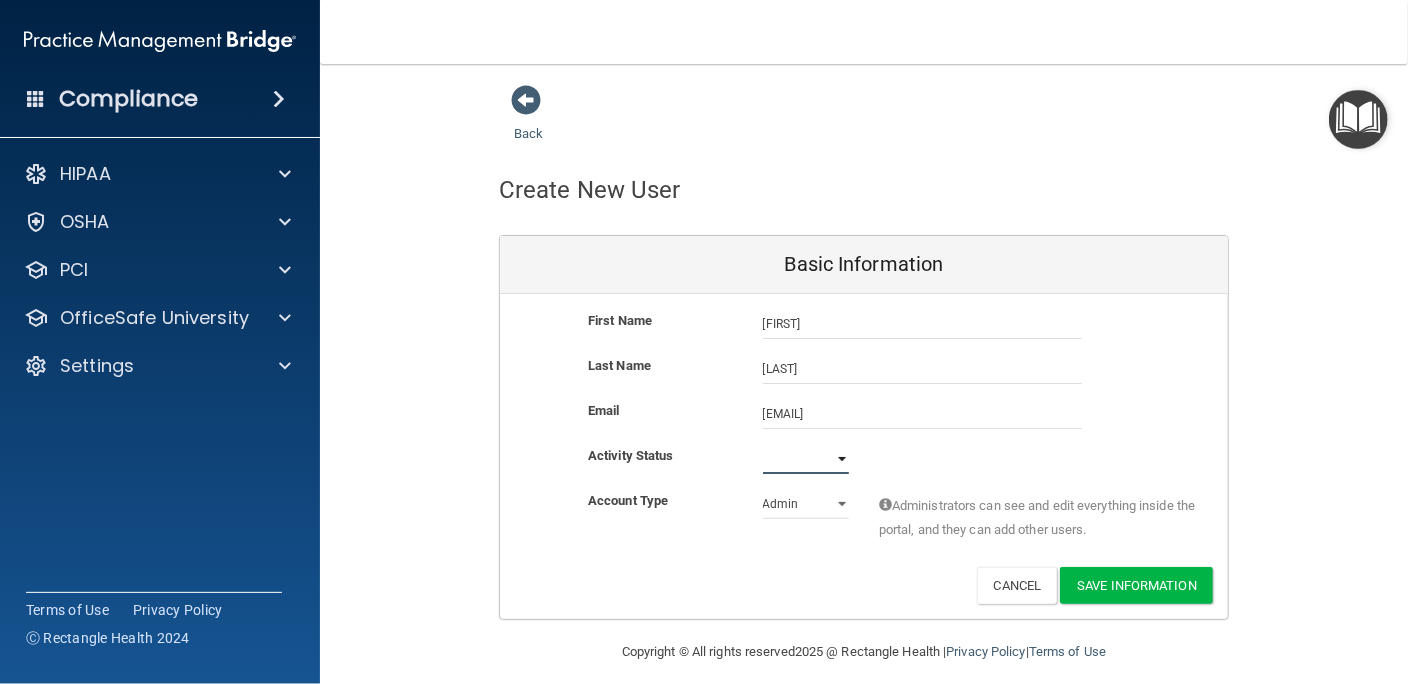 select on "active" 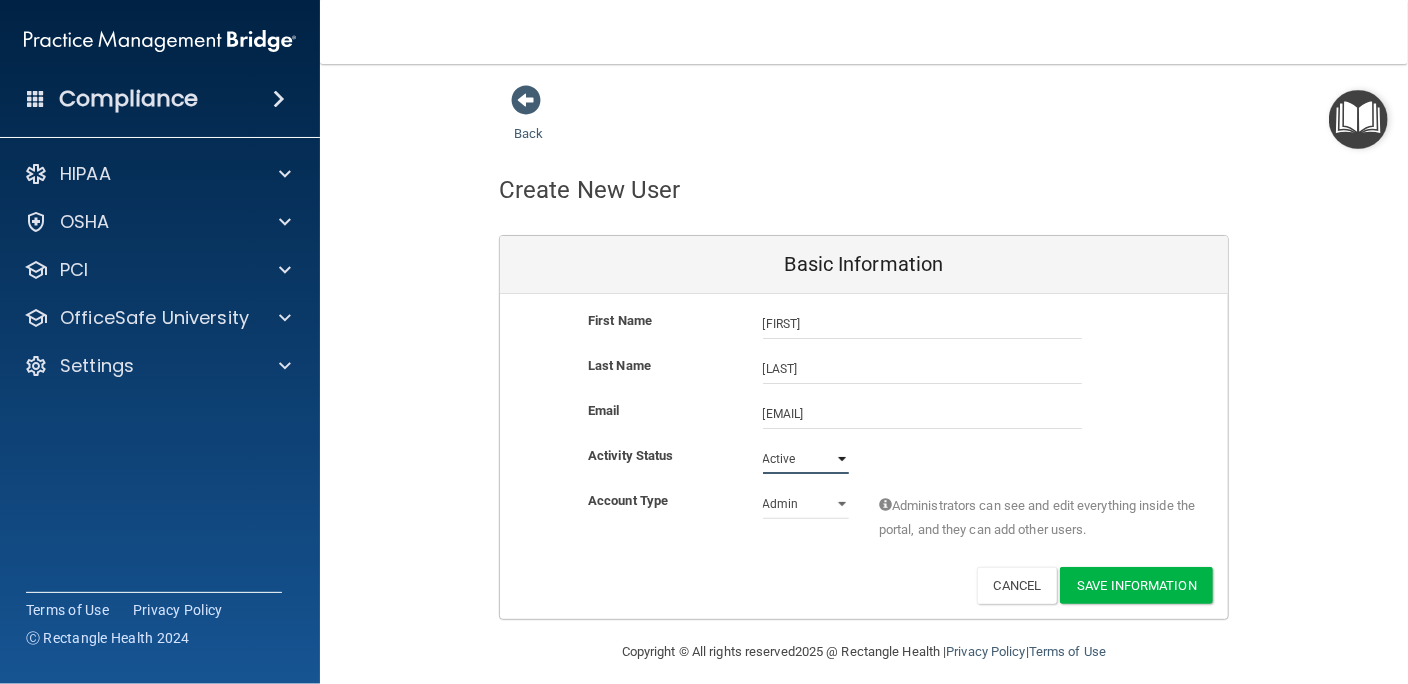click on "Active  Inactive" at bounding box center (806, 459) 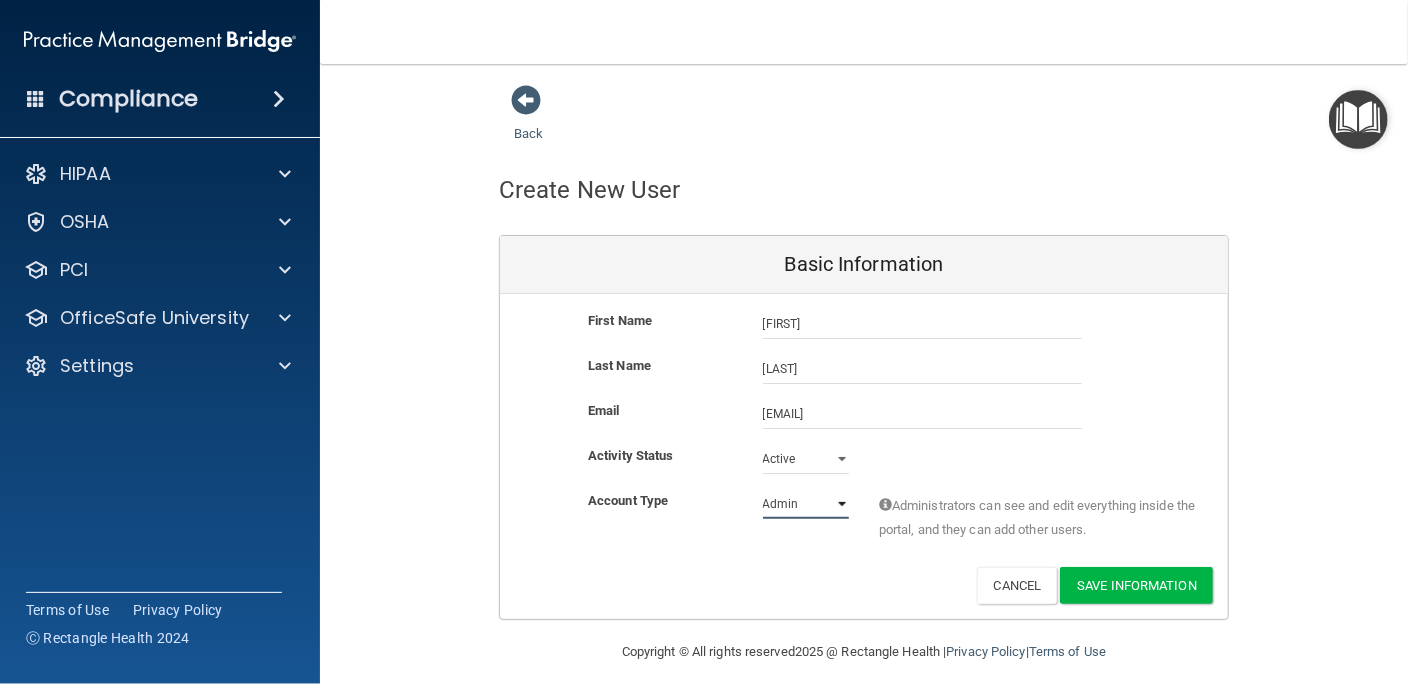 click on "Admin  Member" at bounding box center [806, 504] 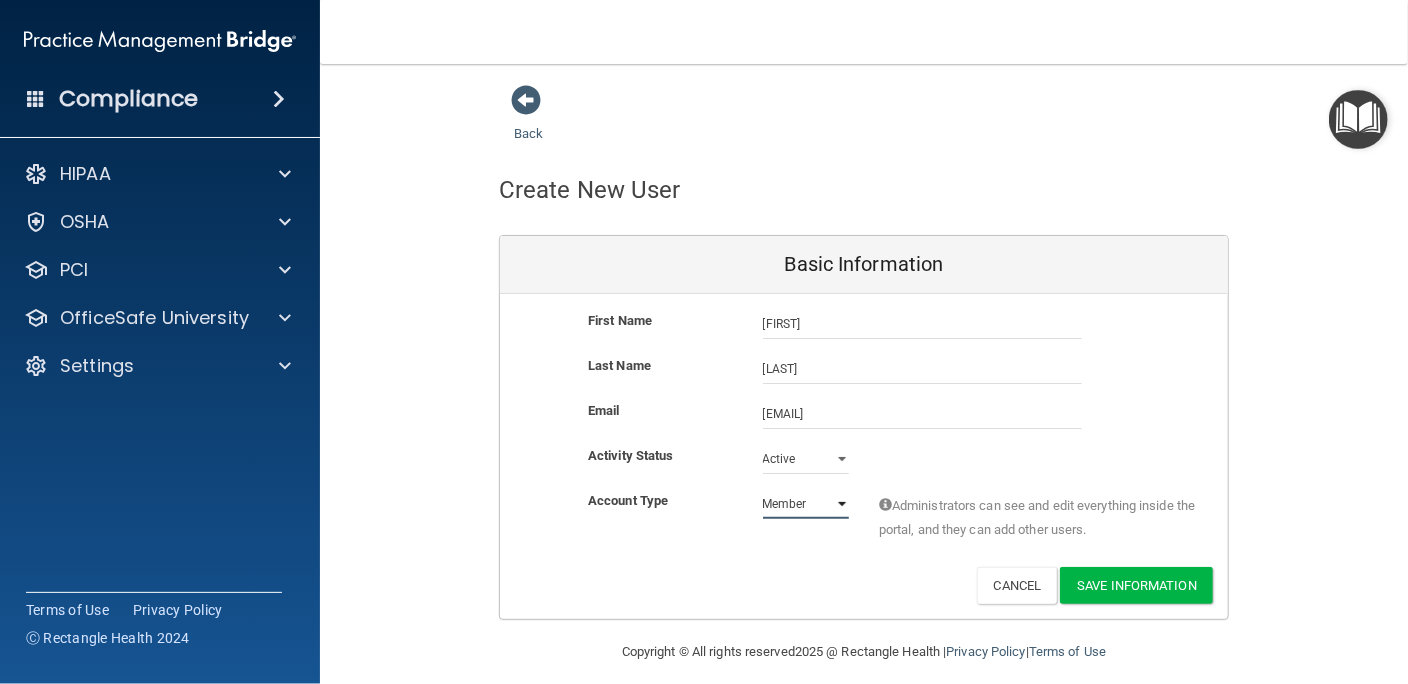 click on "Admin  Member" at bounding box center [806, 504] 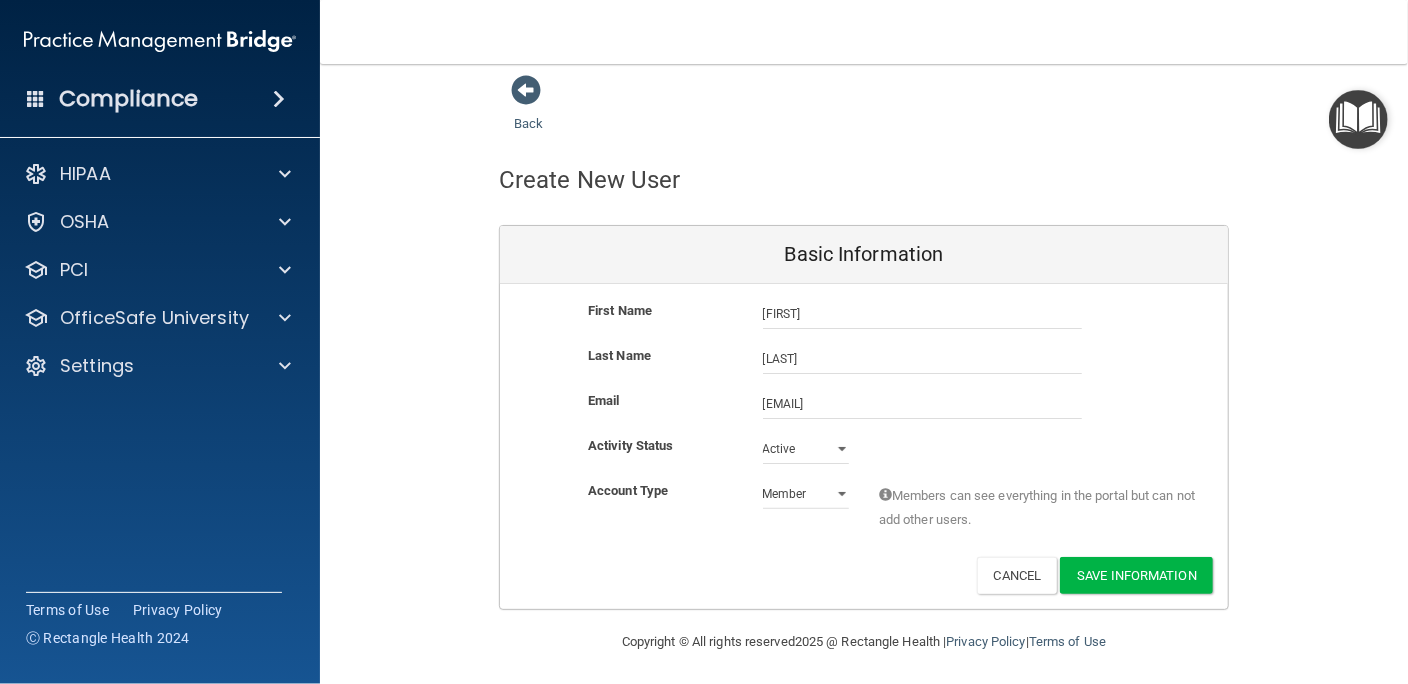 scroll, scrollTop: 13, scrollLeft: 0, axis: vertical 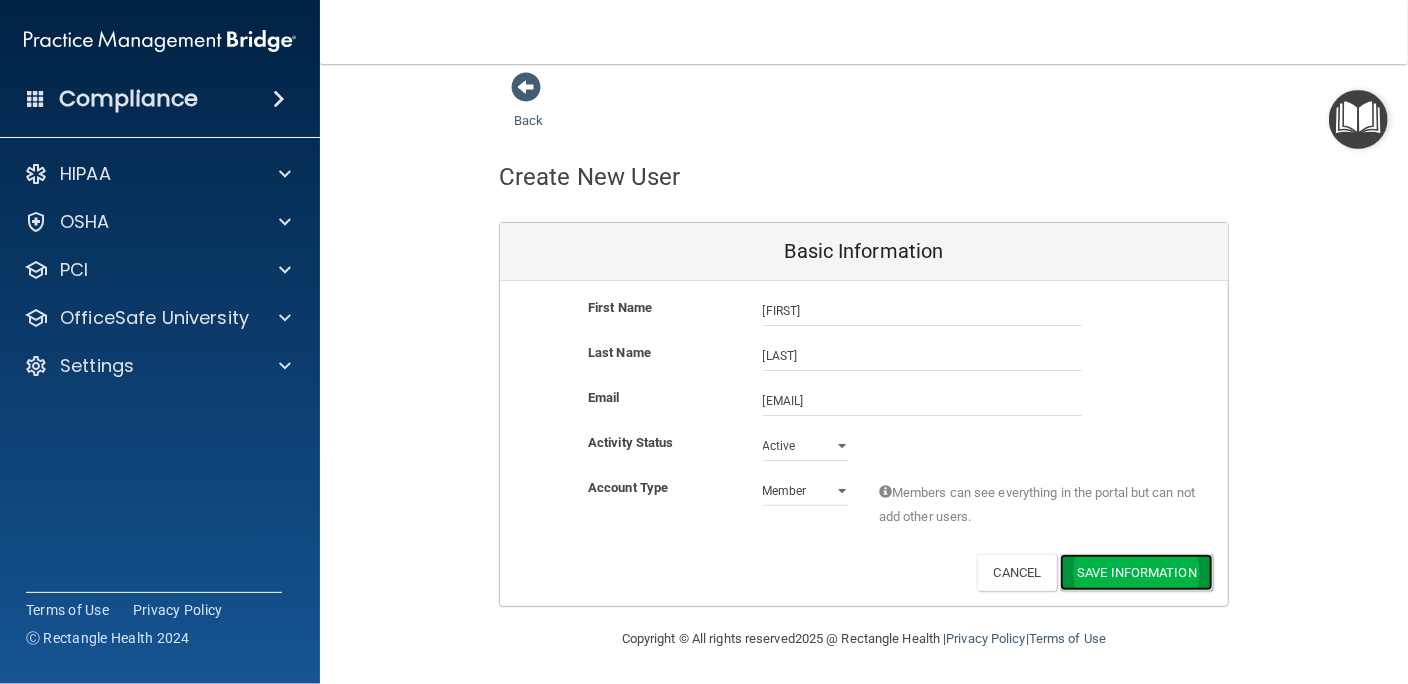 click on "Save Information" at bounding box center (1136, 572) 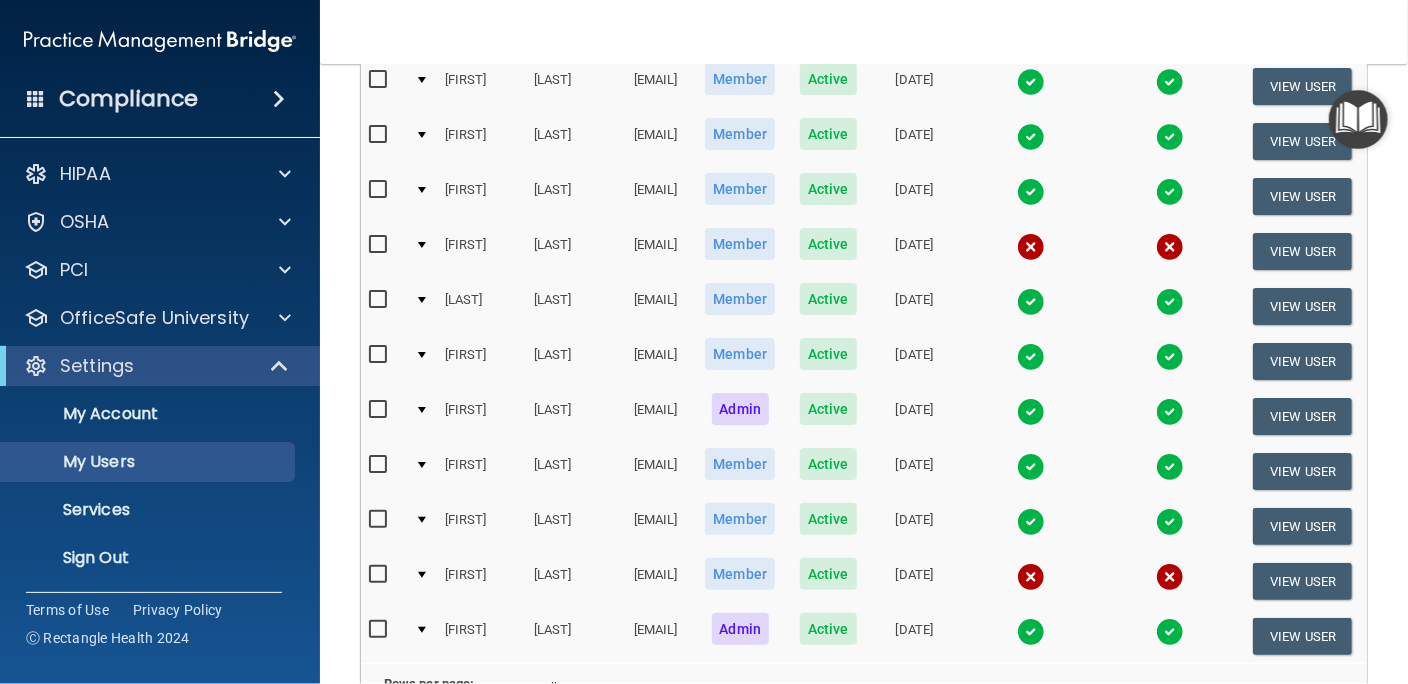 scroll, scrollTop: 818, scrollLeft: 0, axis: vertical 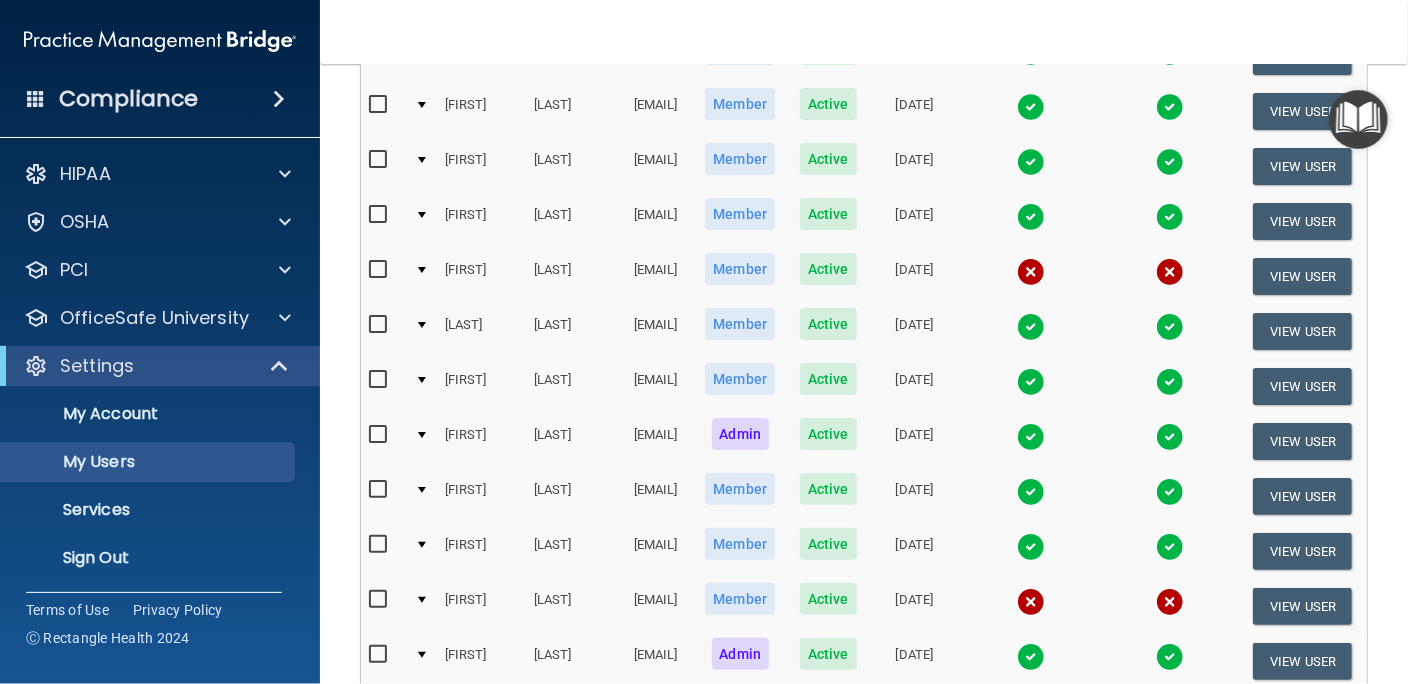 click at bounding box center (380, 270) 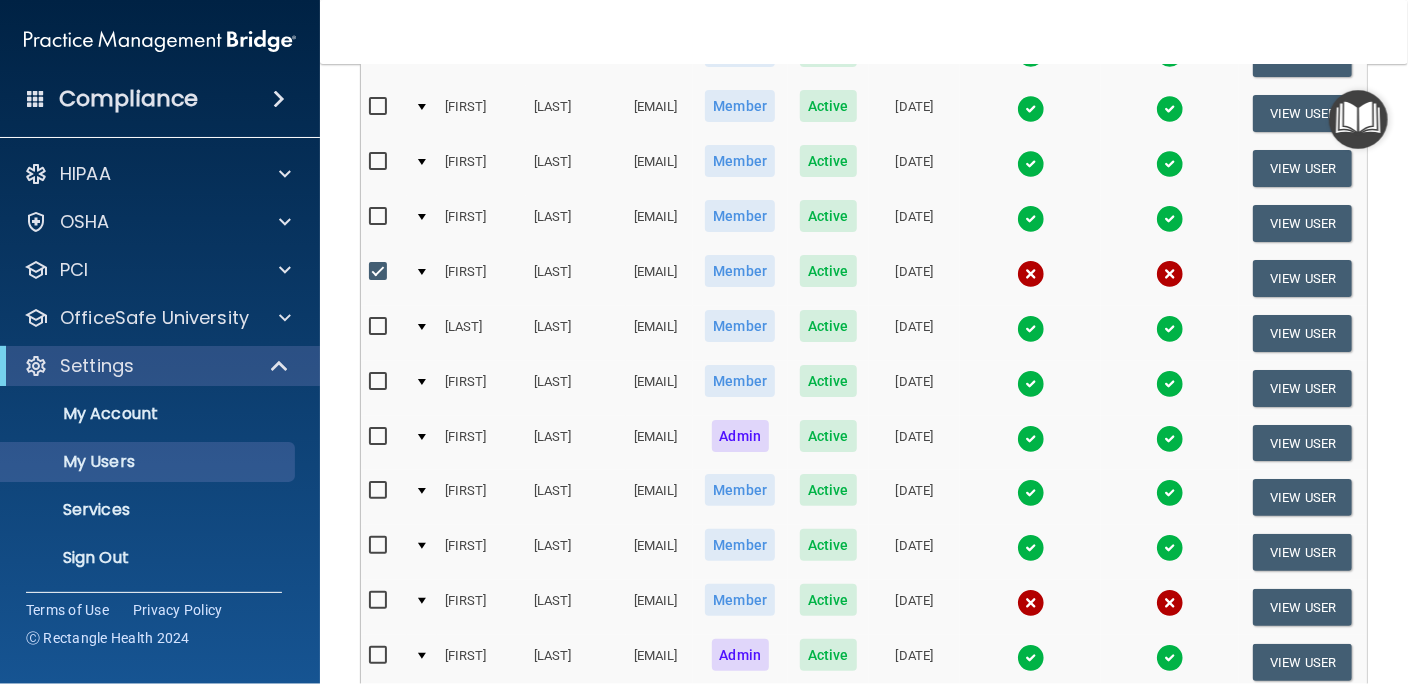 scroll, scrollTop: 820, scrollLeft: 0, axis: vertical 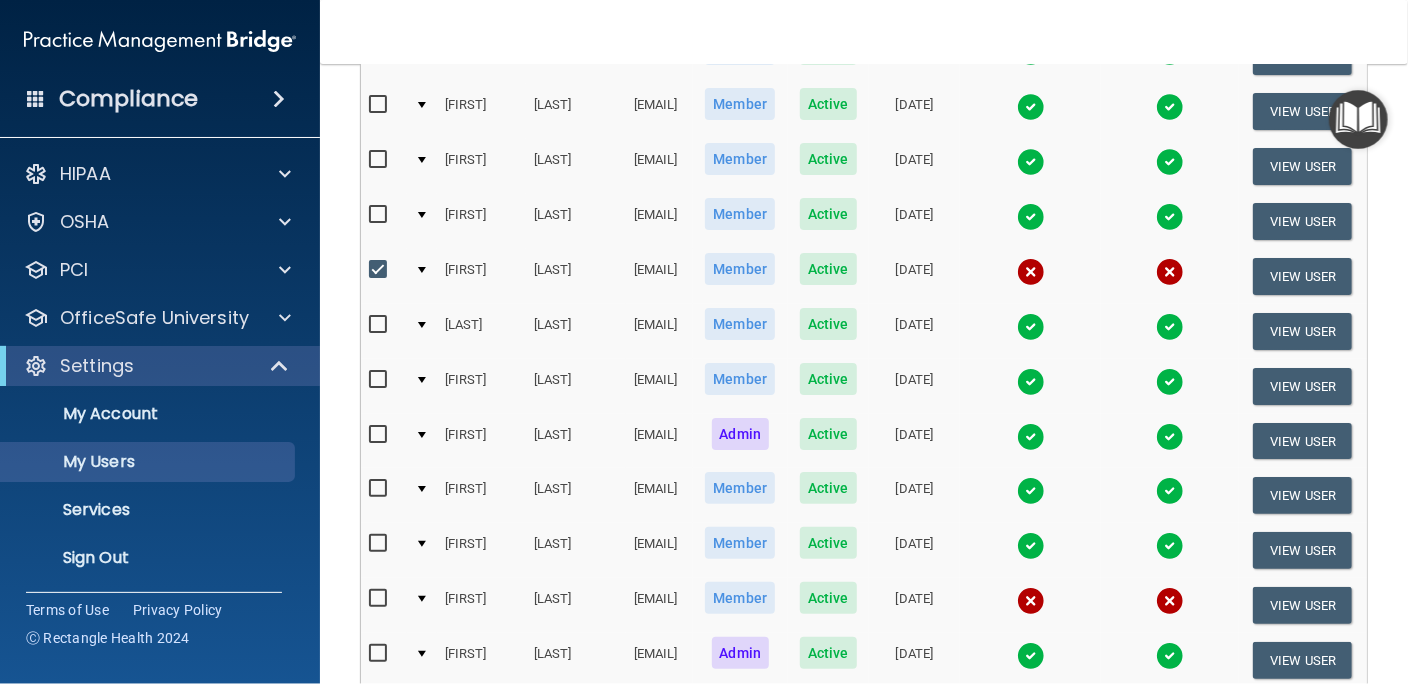 click at bounding box center (380, 270) 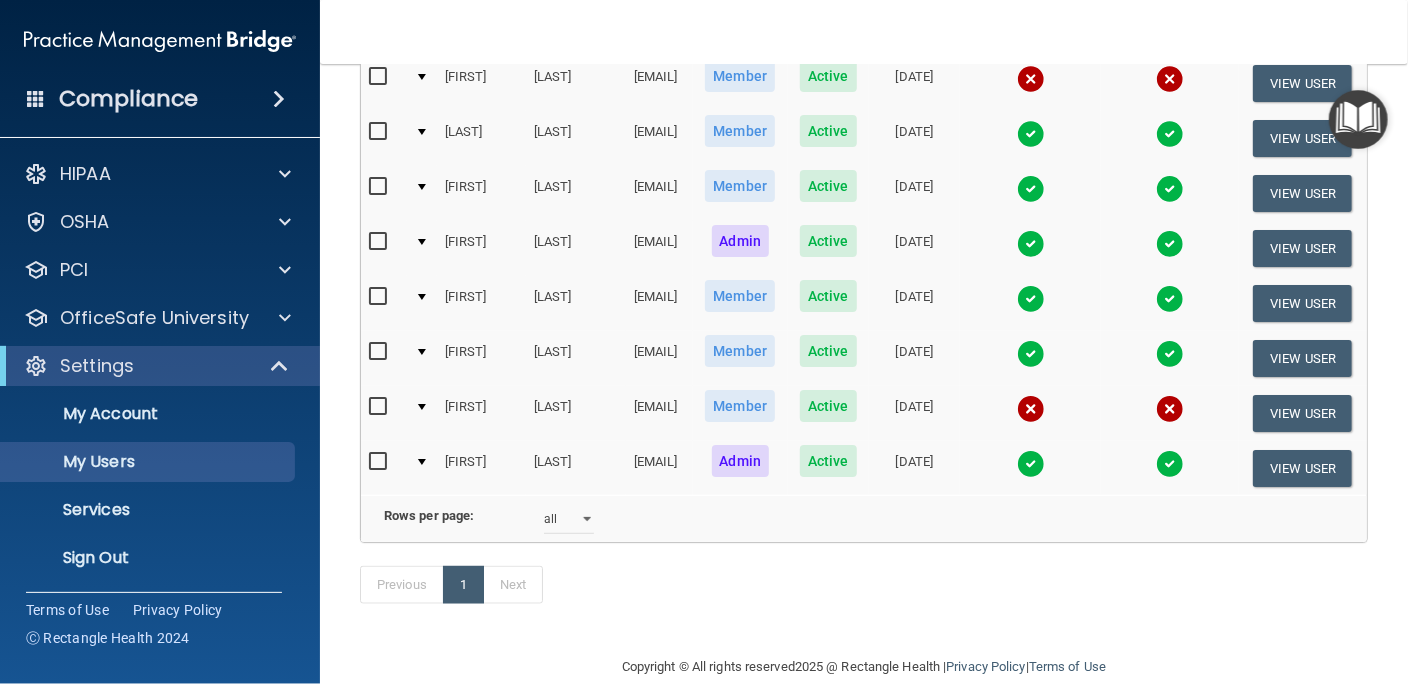 scroll, scrollTop: 1090, scrollLeft: 0, axis: vertical 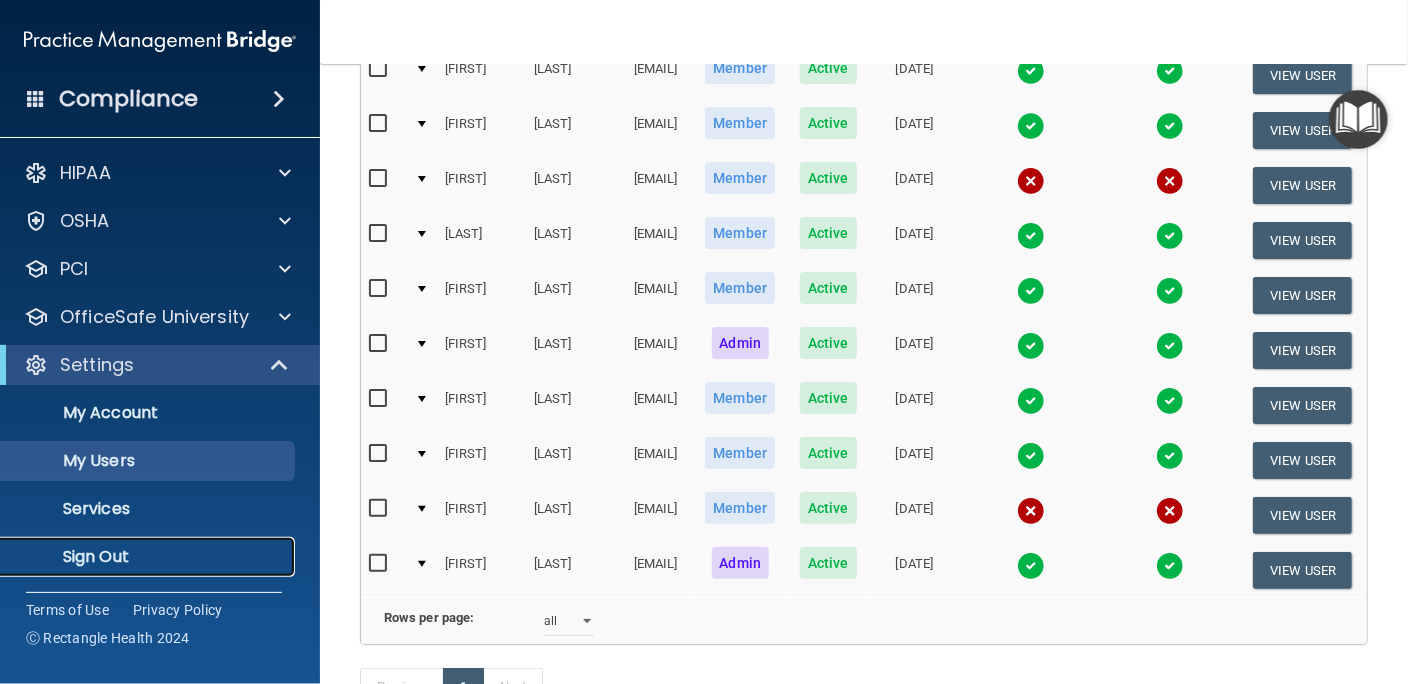 click on "Sign Out" at bounding box center [149, 557] 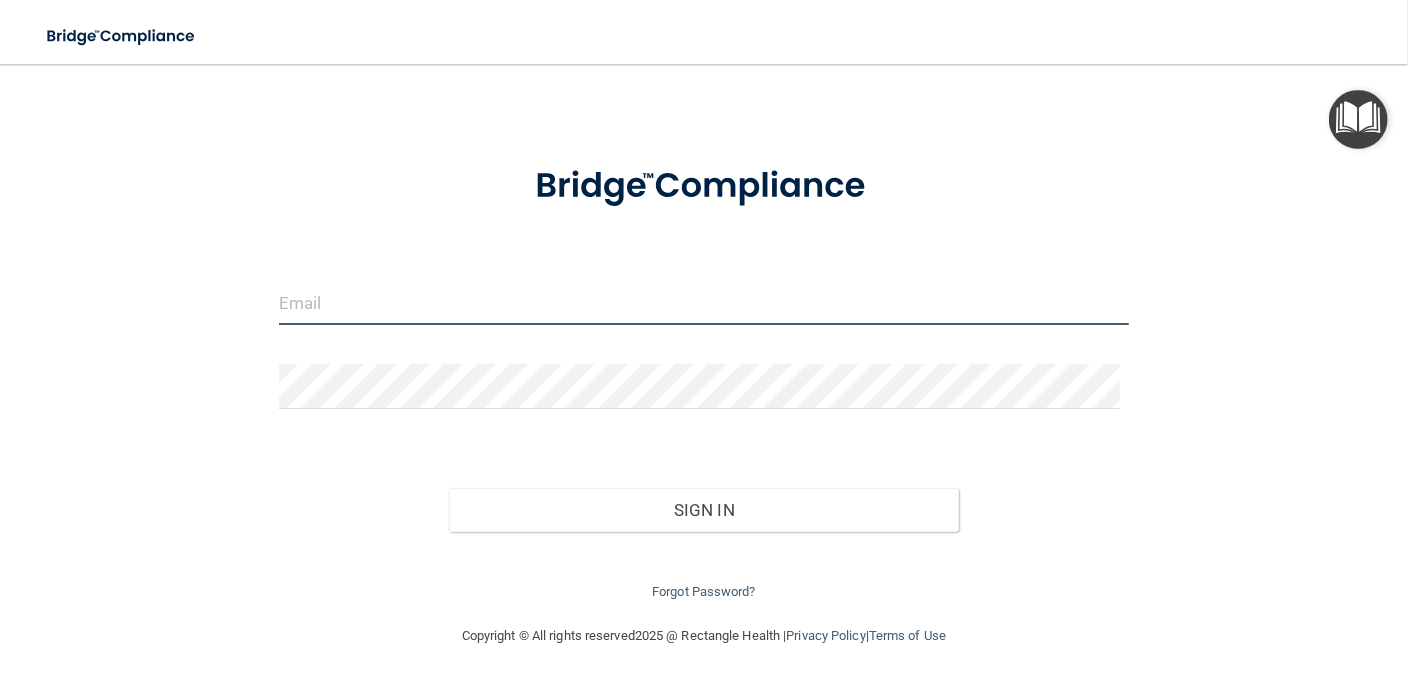 type on "[EMAIL]" 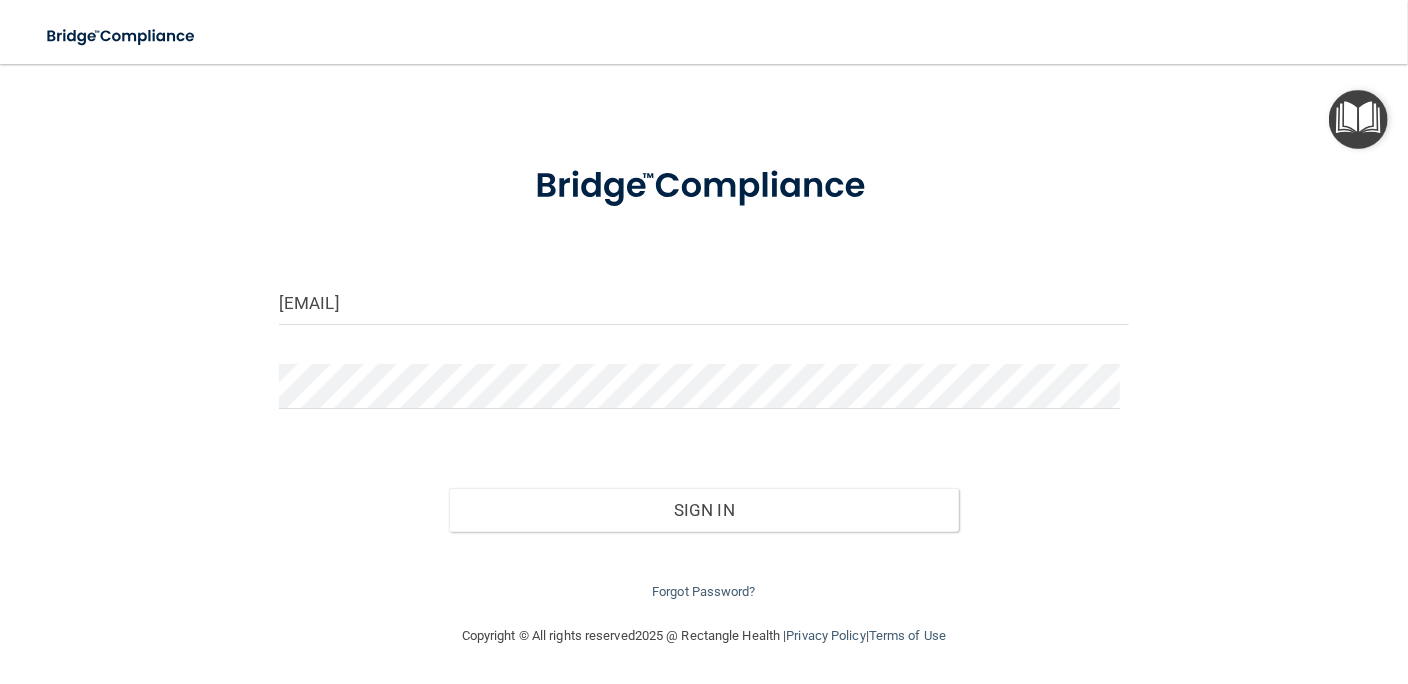 scroll, scrollTop: 41, scrollLeft: 0, axis: vertical 